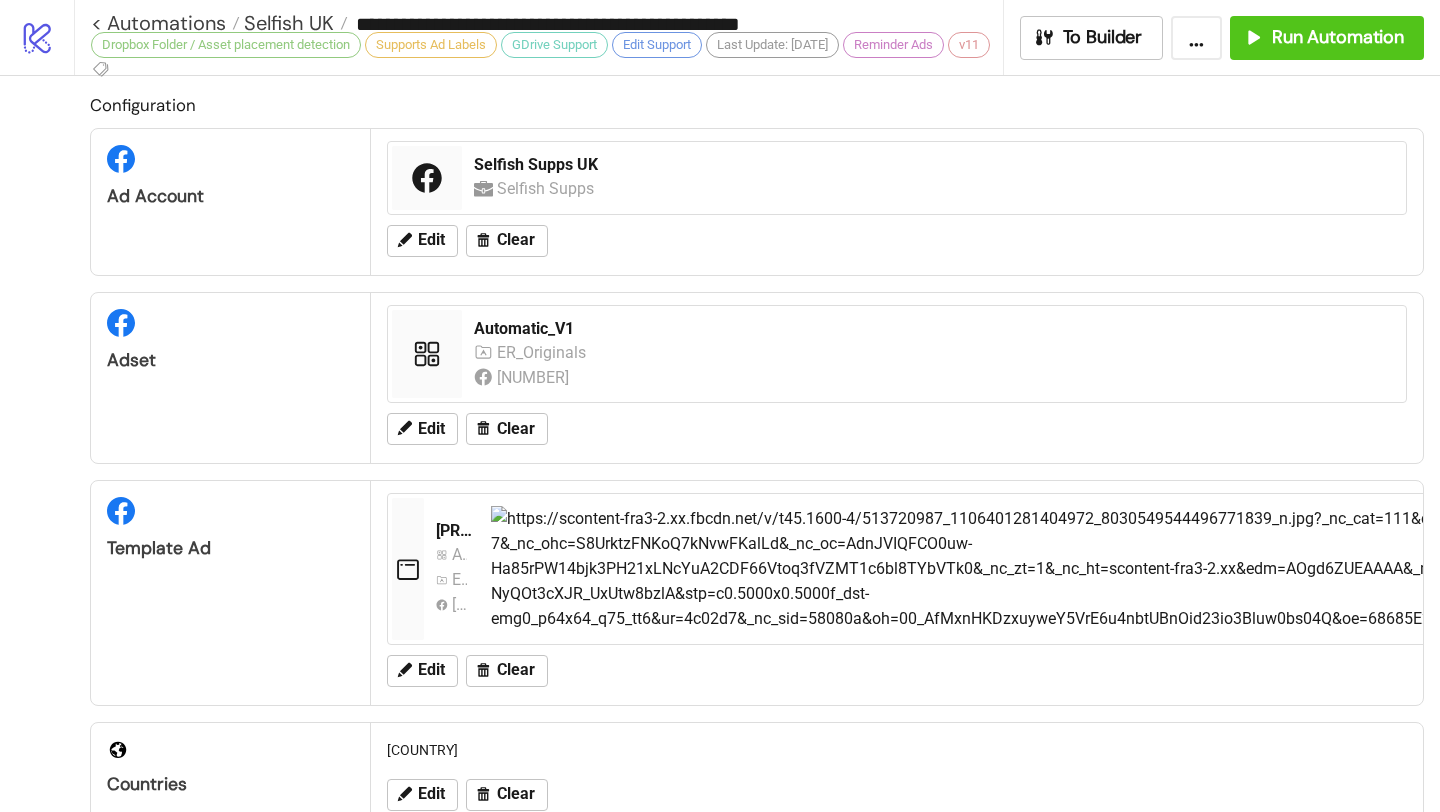 scroll, scrollTop: 0, scrollLeft: 0, axis: both 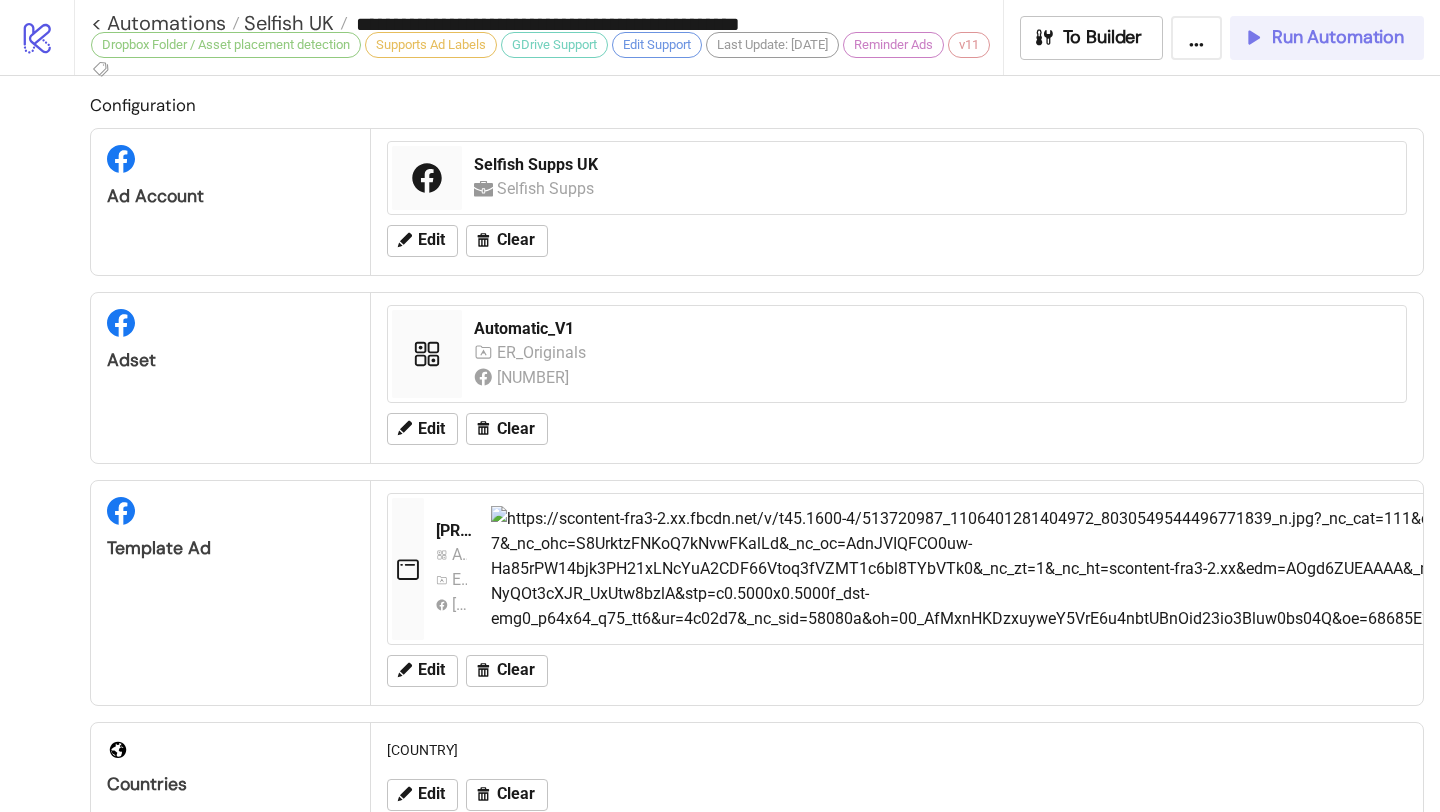 click on "Run Automation" at bounding box center (1338, 37) 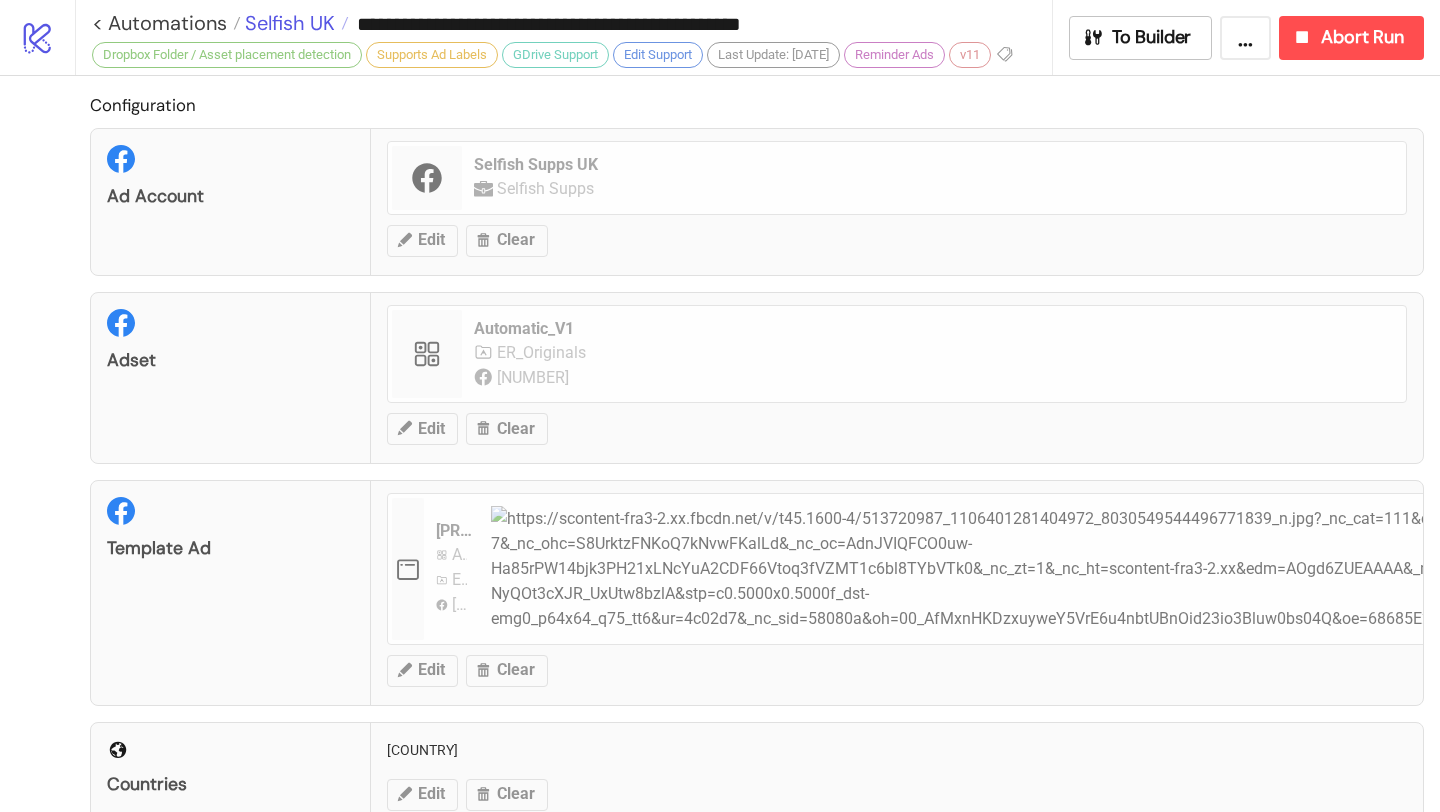 click on "Selfish UK" at bounding box center (287, 23) 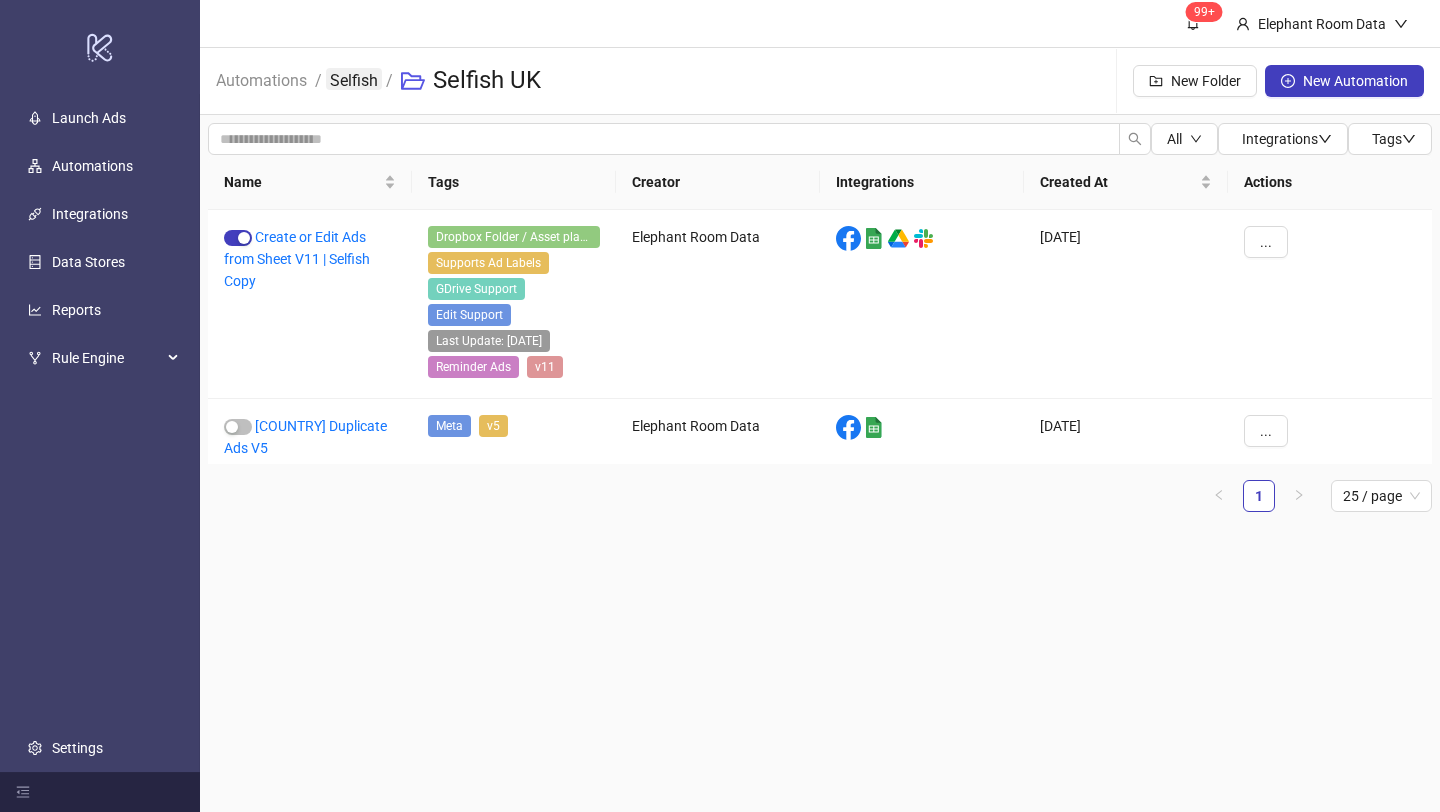click on "Selfish" at bounding box center (354, 79) 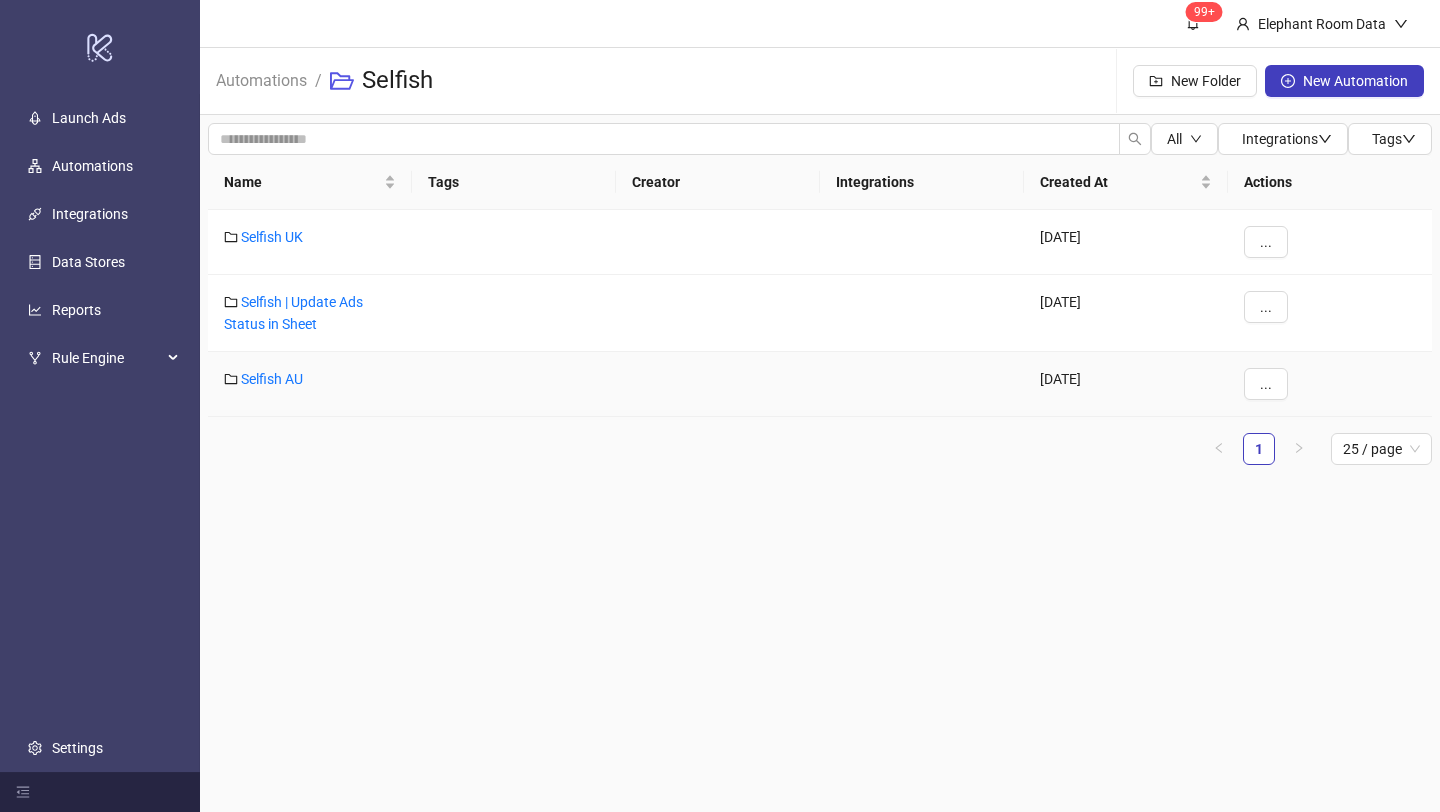 click on "Selfish AU" at bounding box center (310, 384) 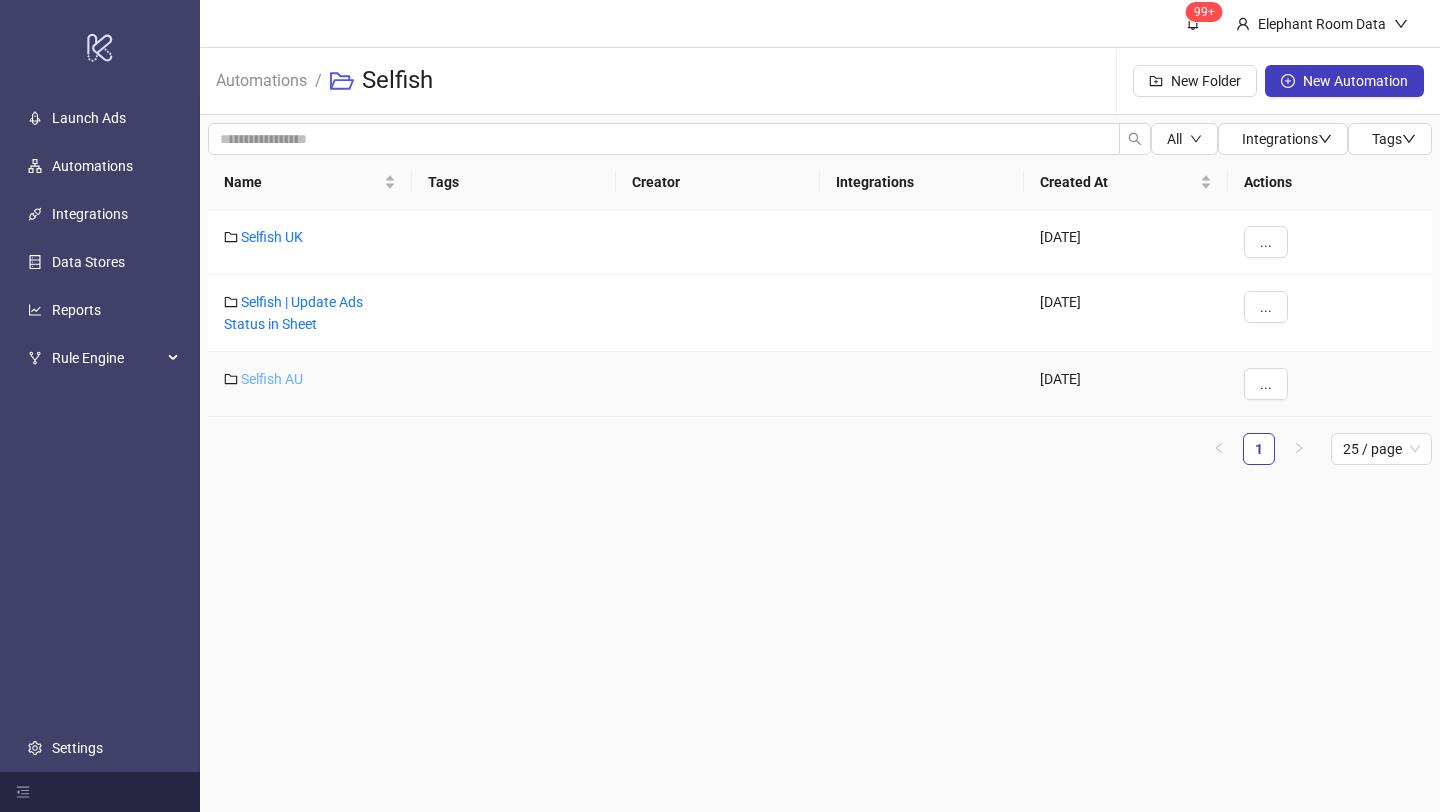 click on "Selfish AU" at bounding box center [272, 379] 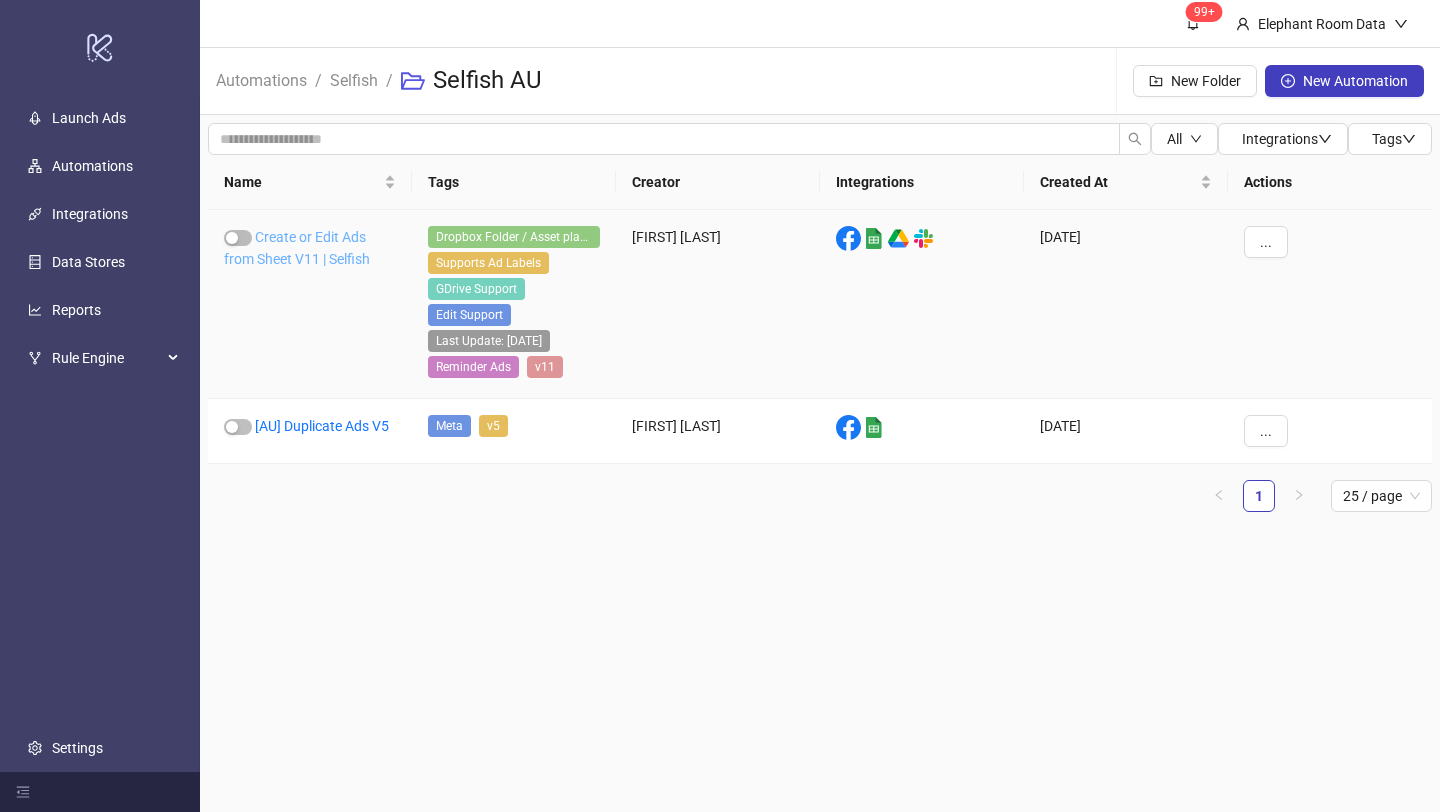click on "Create or Edit Ads from Sheet V11 | Selfish" at bounding box center [297, 248] 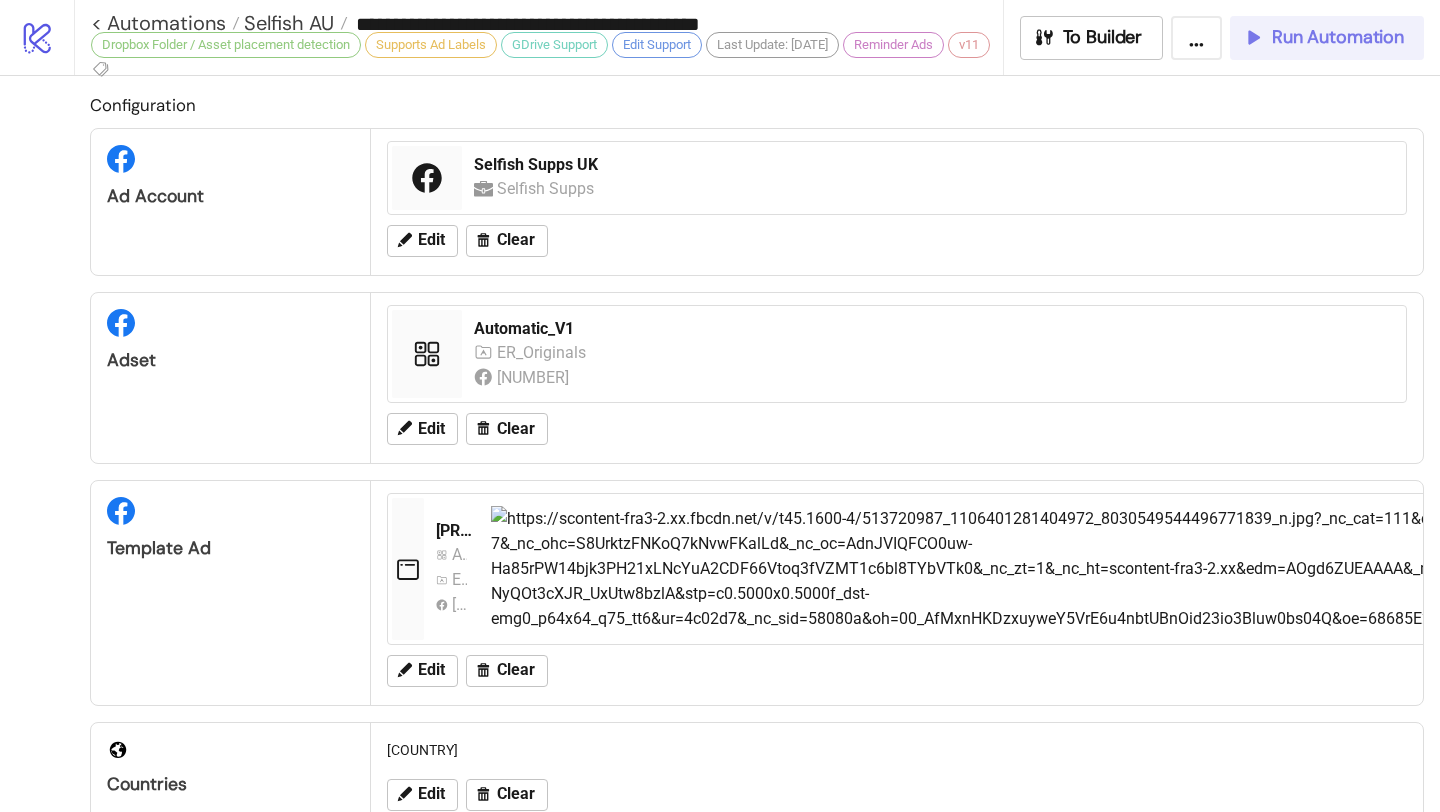 click on "Run Automation" at bounding box center [1327, 38] 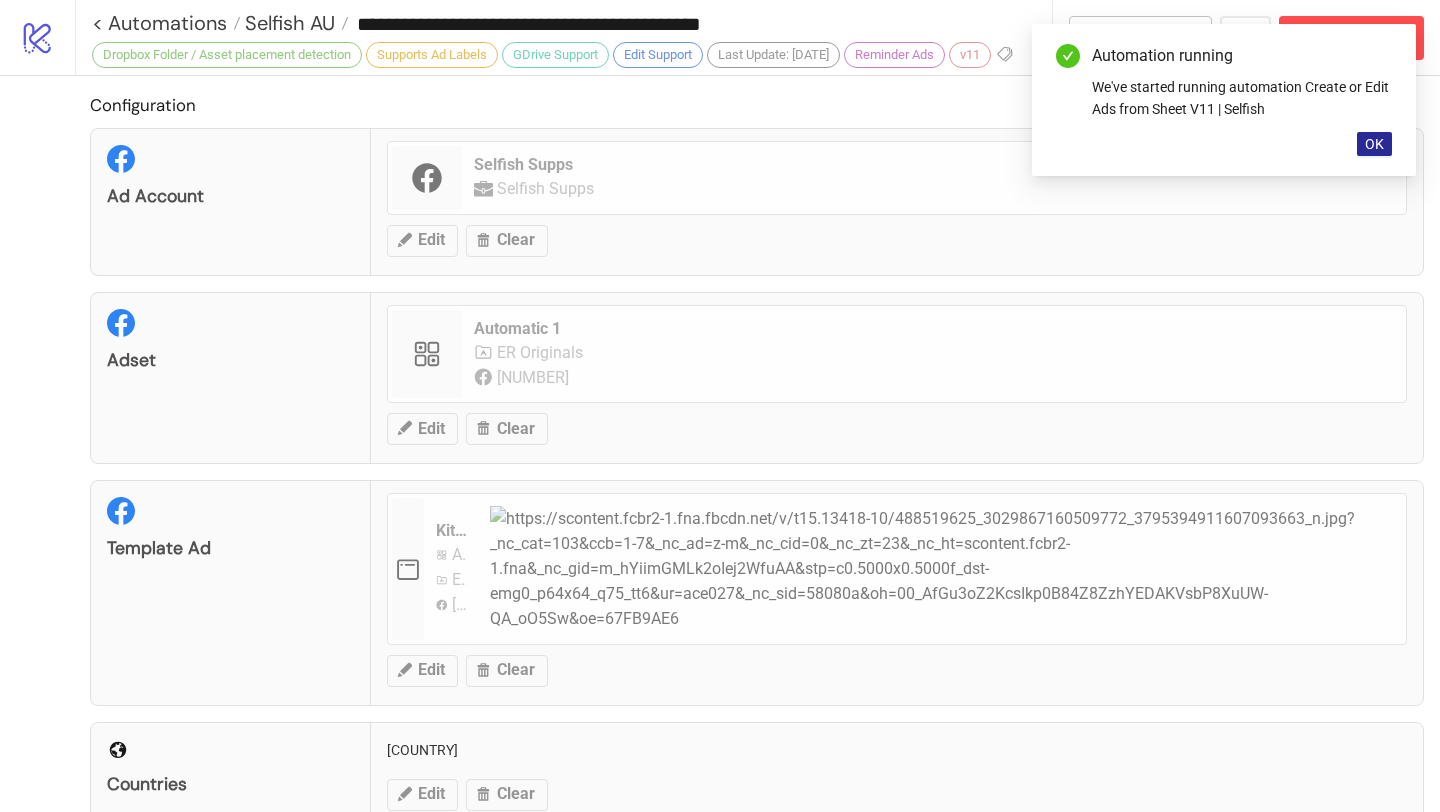 click on "OK" at bounding box center (1374, 144) 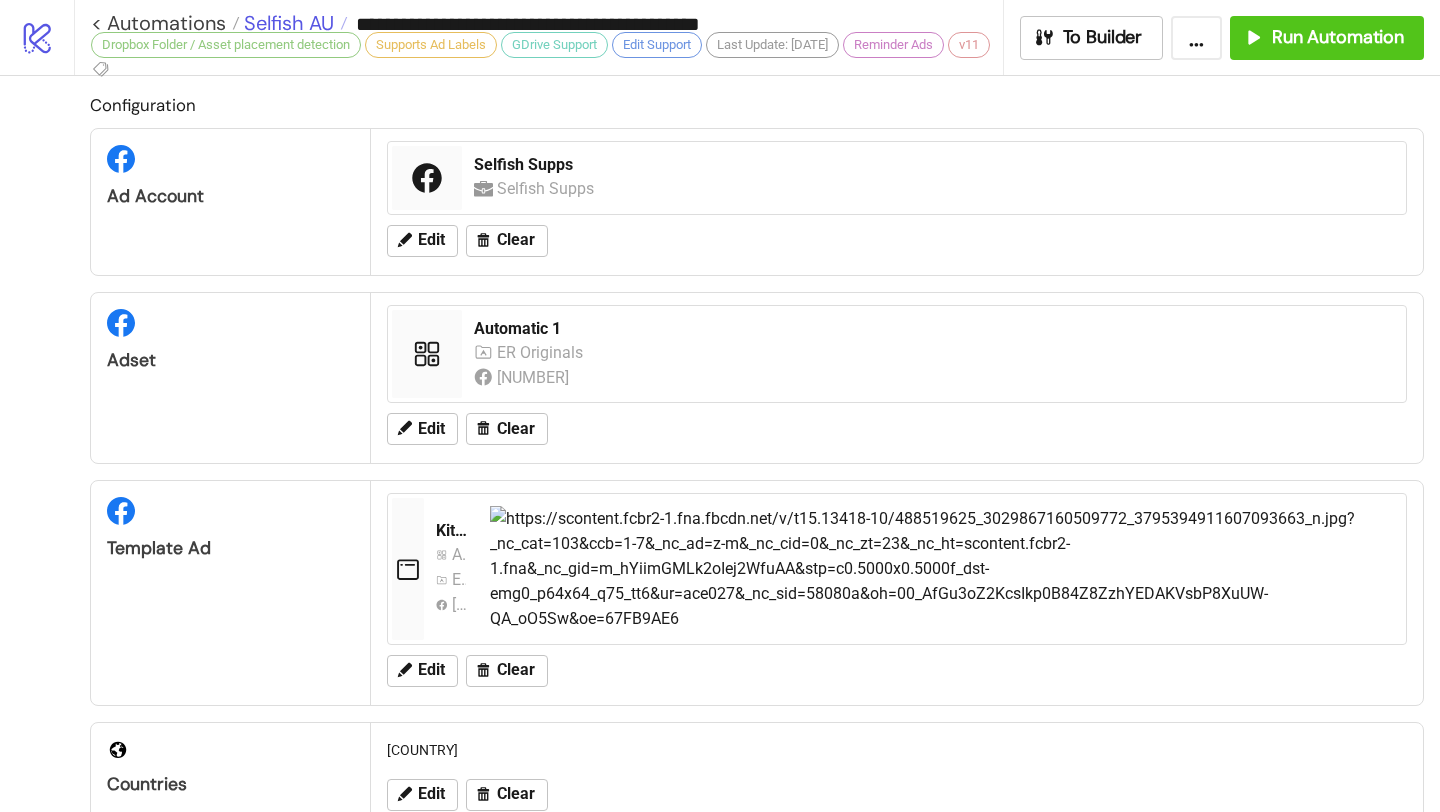 click on "Selfish AU" at bounding box center (286, 23) 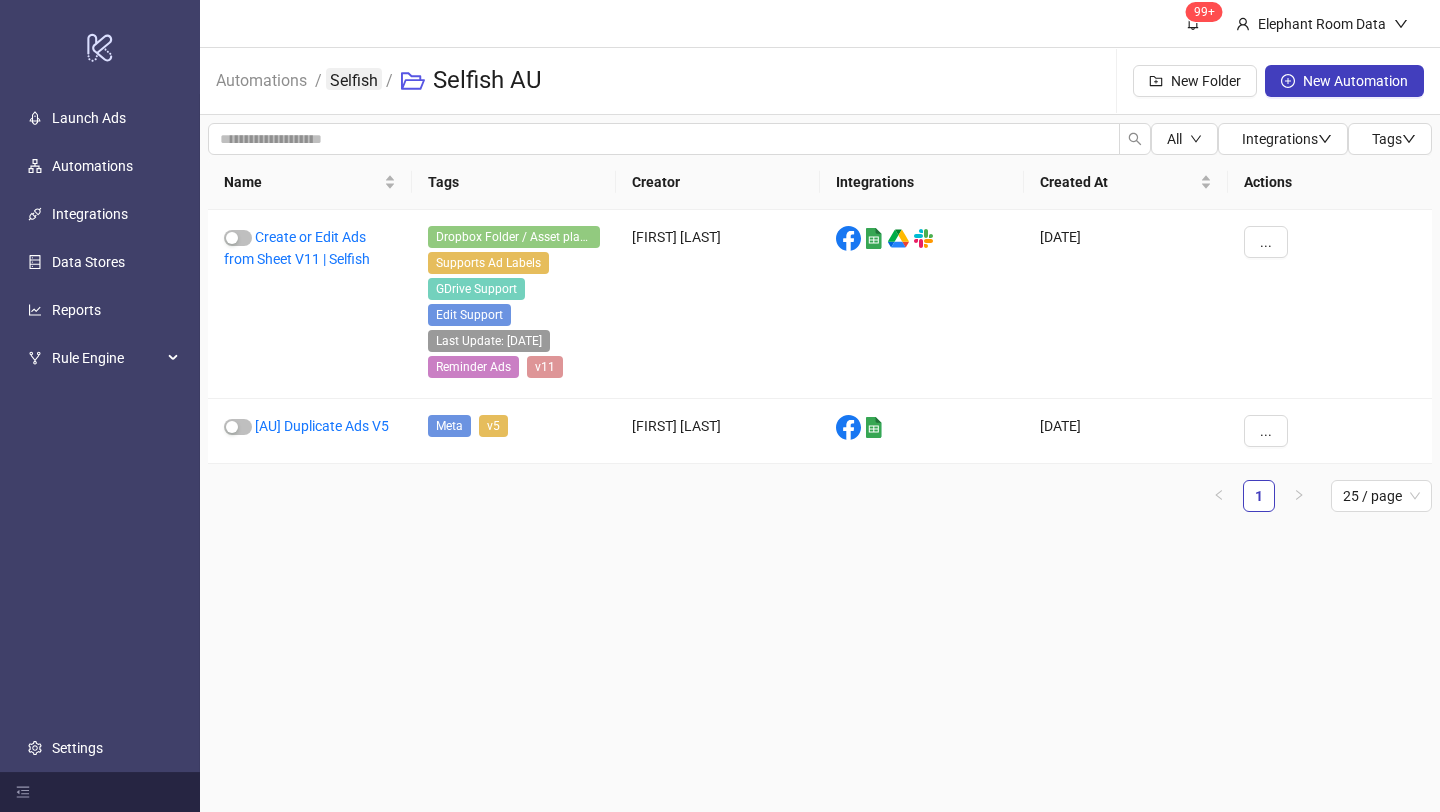 click on "Selfish" at bounding box center [354, 79] 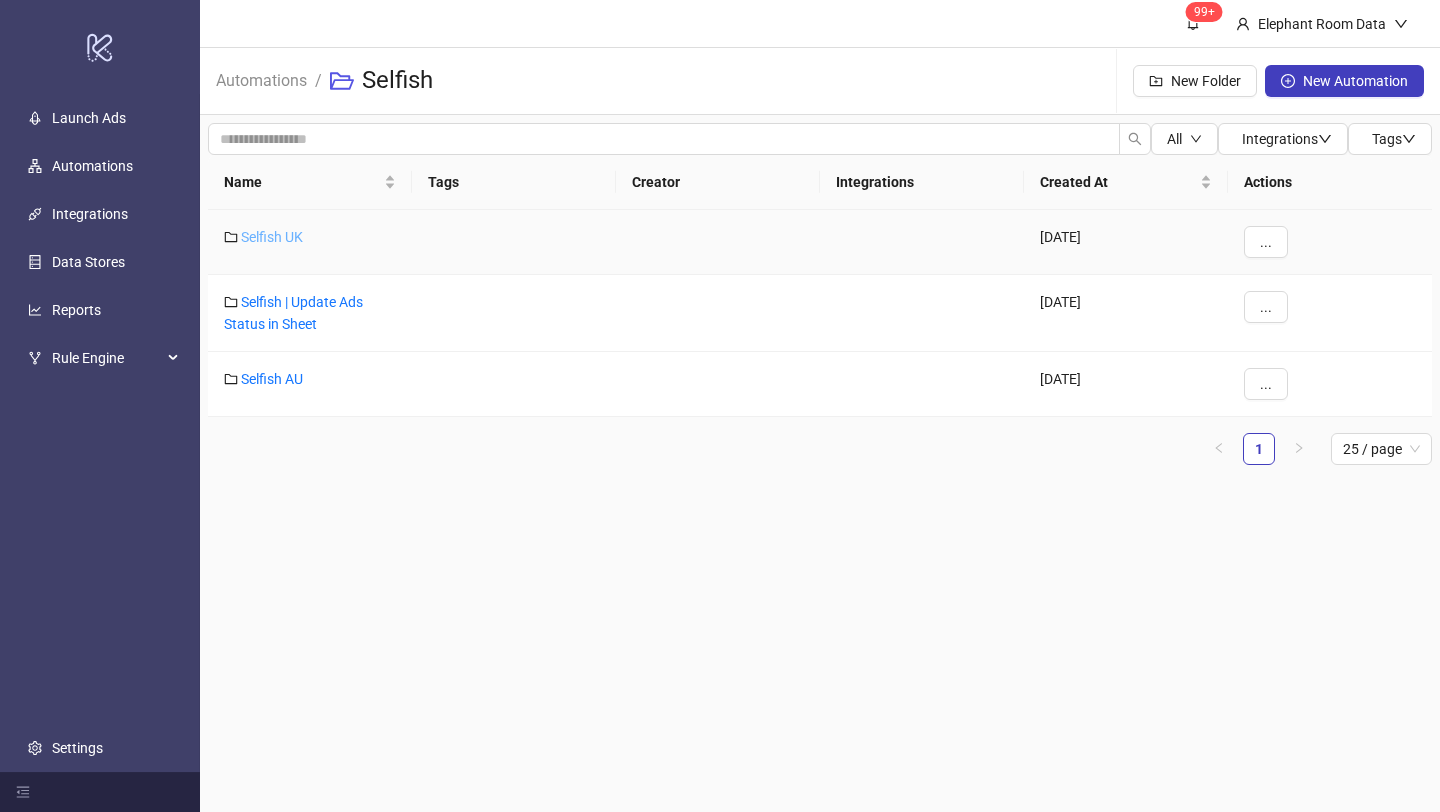 click on "Selfish UK" at bounding box center [272, 237] 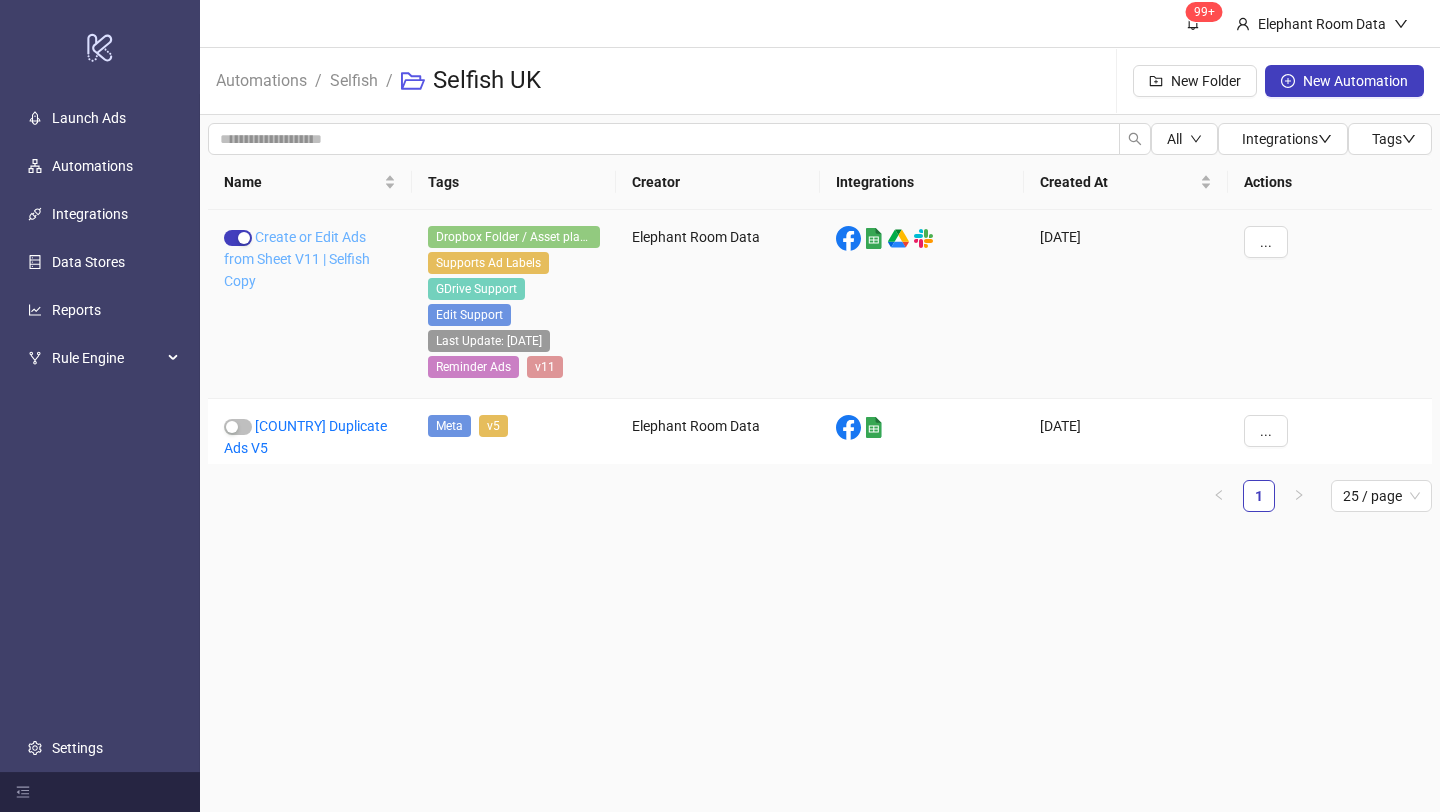 click on "Create or Edit Ads from Sheet V11 | Selfish Copy" at bounding box center (297, 259) 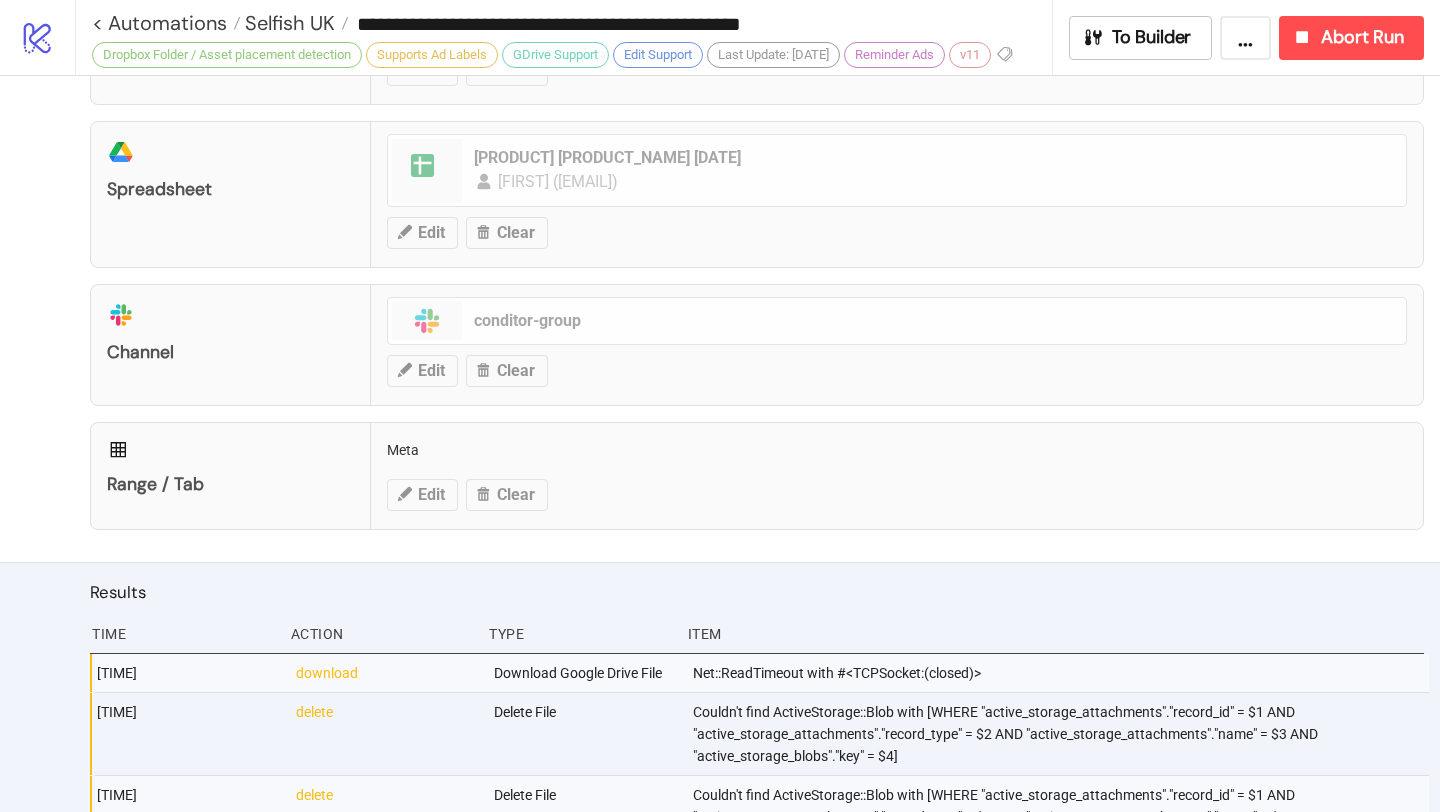 scroll, scrollTop: 1263, scrollLeft: 0, axis: vertical 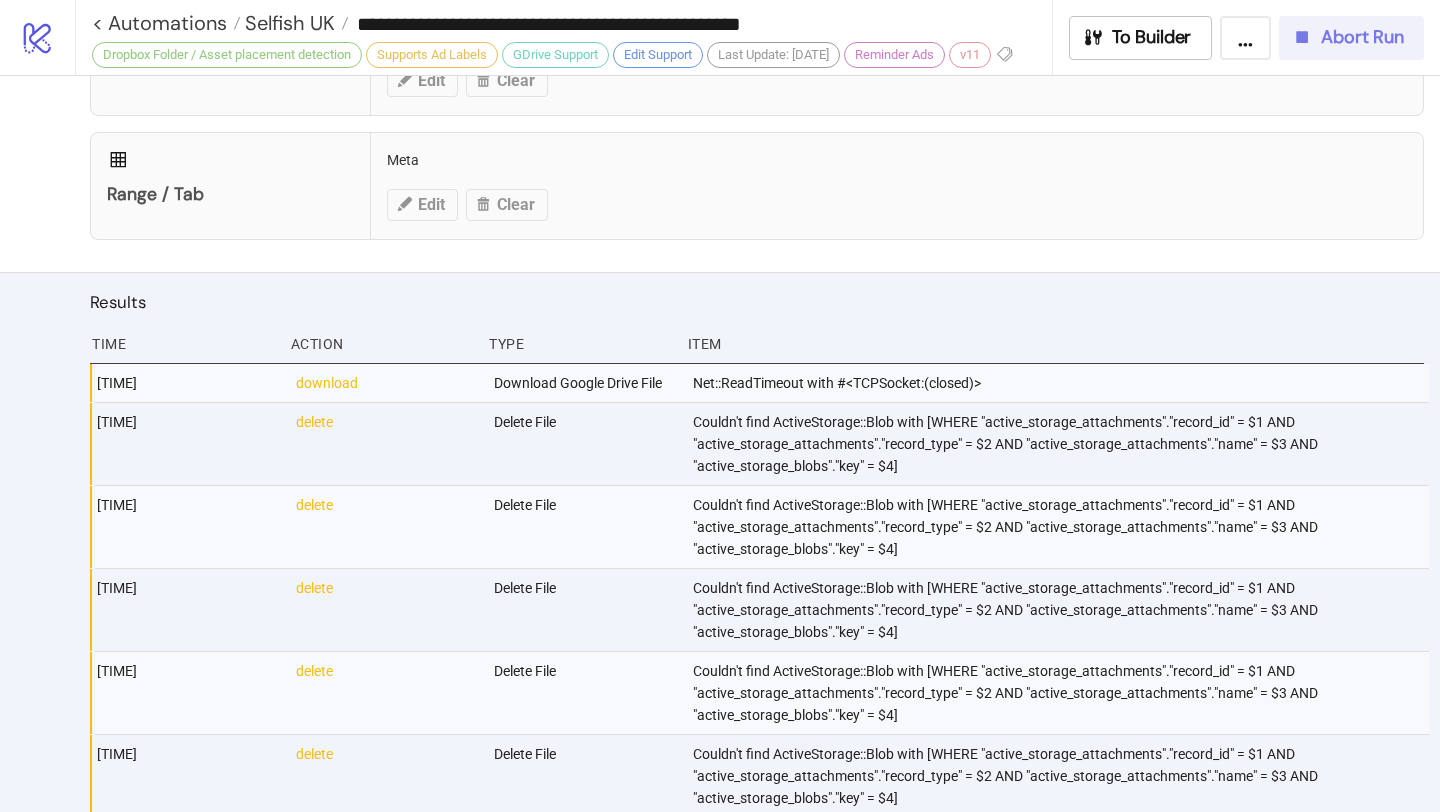 click on "Abort Run" at bounding box center [1351, 38] 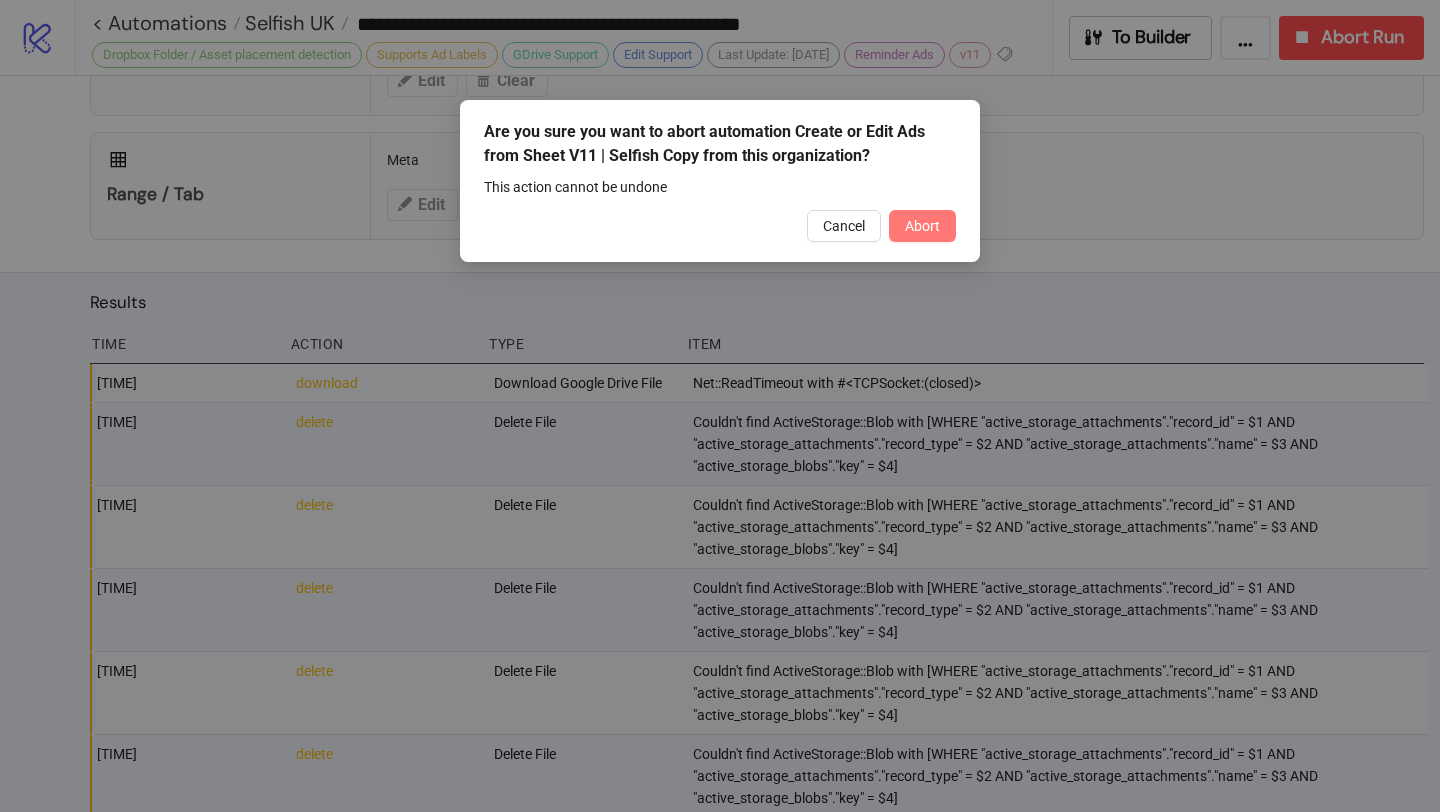 click on "Abort" at bounding box center (922, 226) 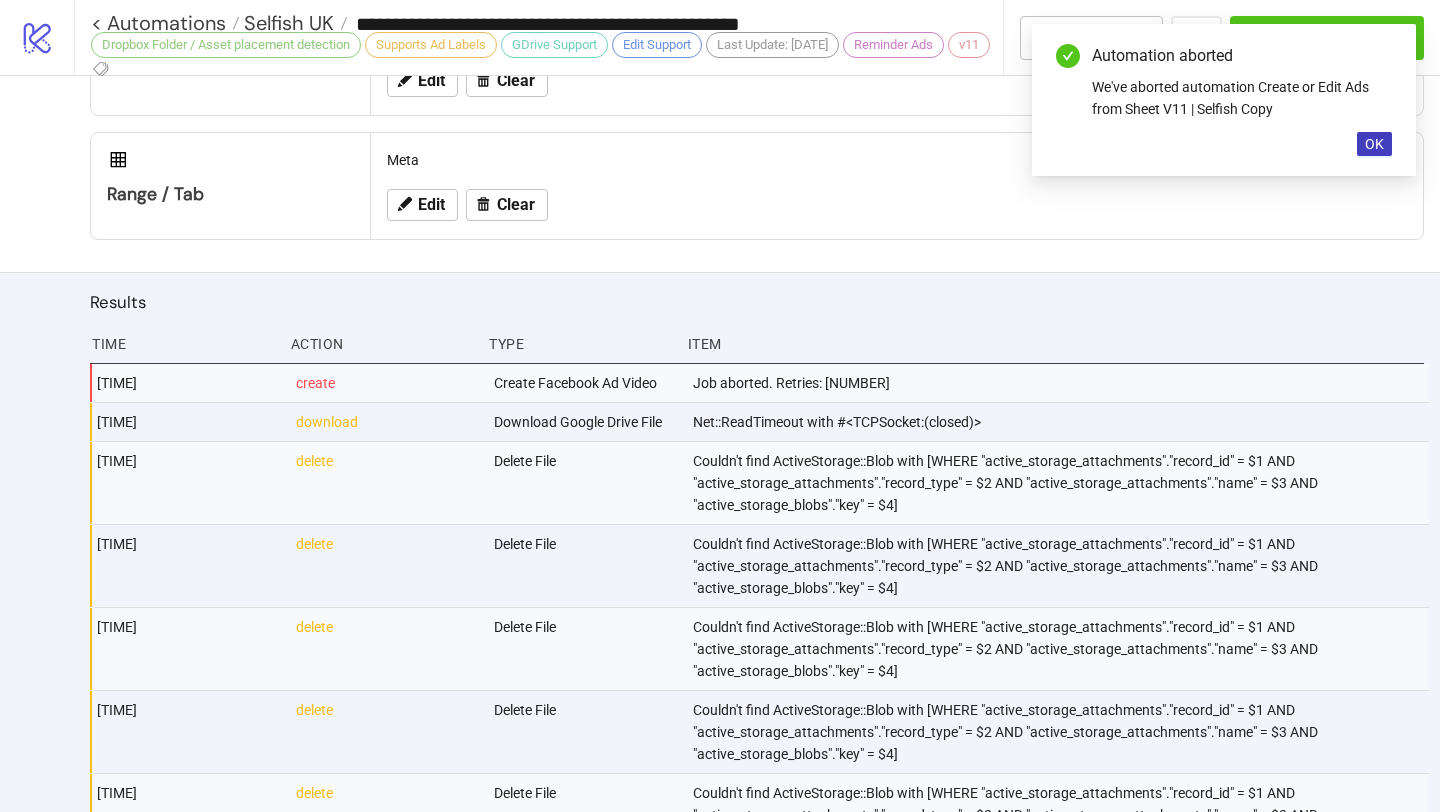 click on "Automation aborted We've aborted automation Create or Edit Ads from Sheet V11 | Selfish Copy OK" at bounding box center [1224, 100] 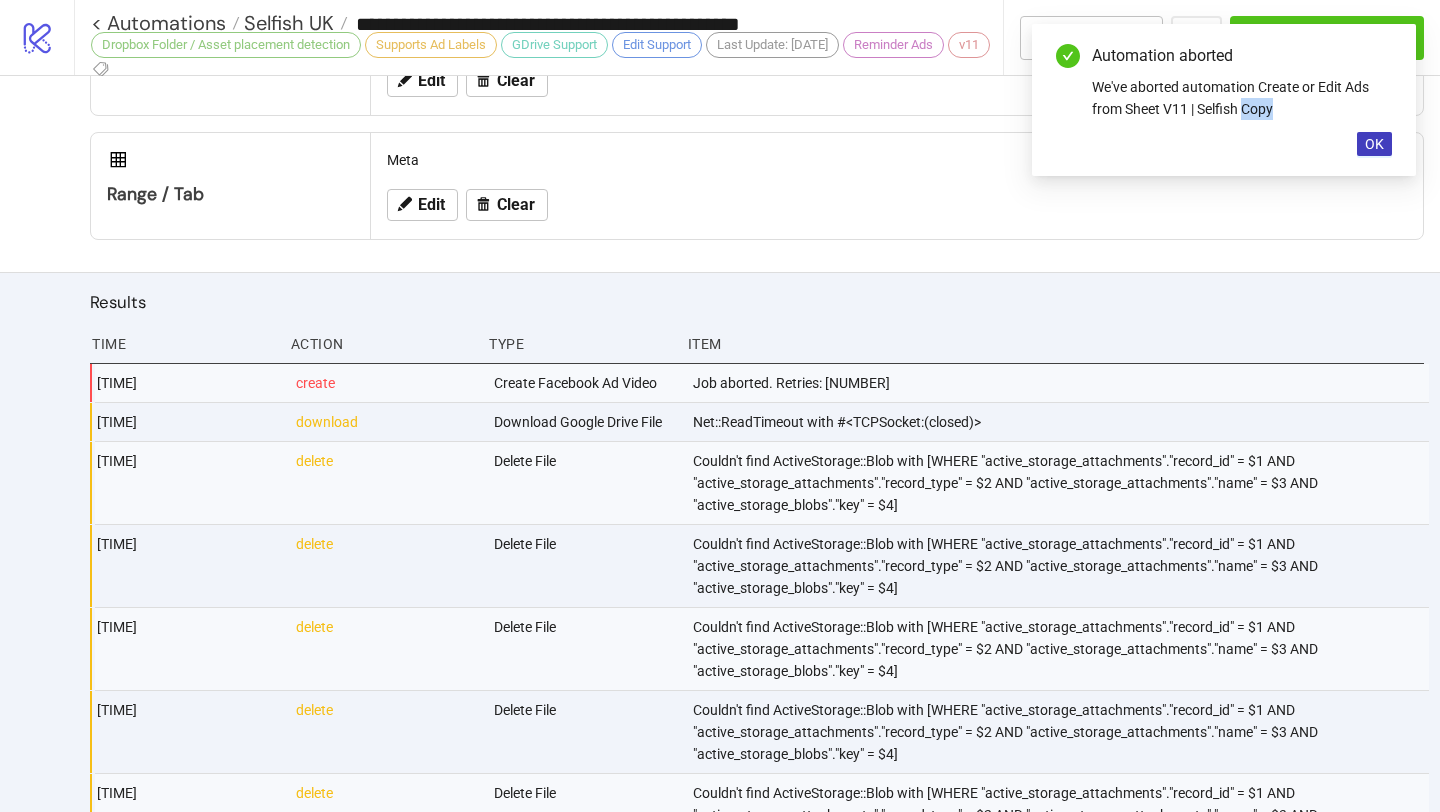 click on "Automation aborted We've aborted automation Create or Edit Ads from Sheet V11 | Selfish Copy OK" at bounding box center (1224, 100) 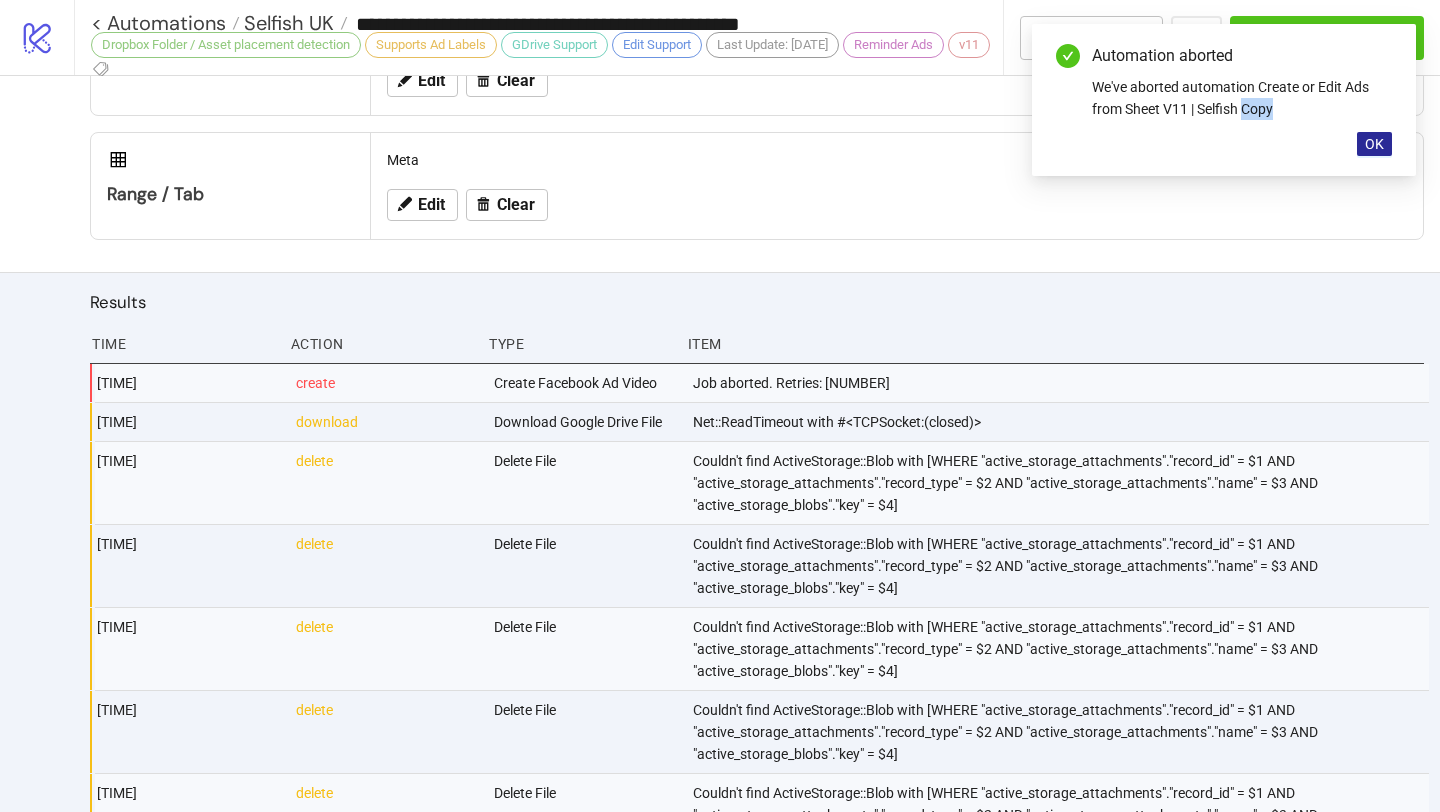 click on "OK" at bounding box center (1374, 144) 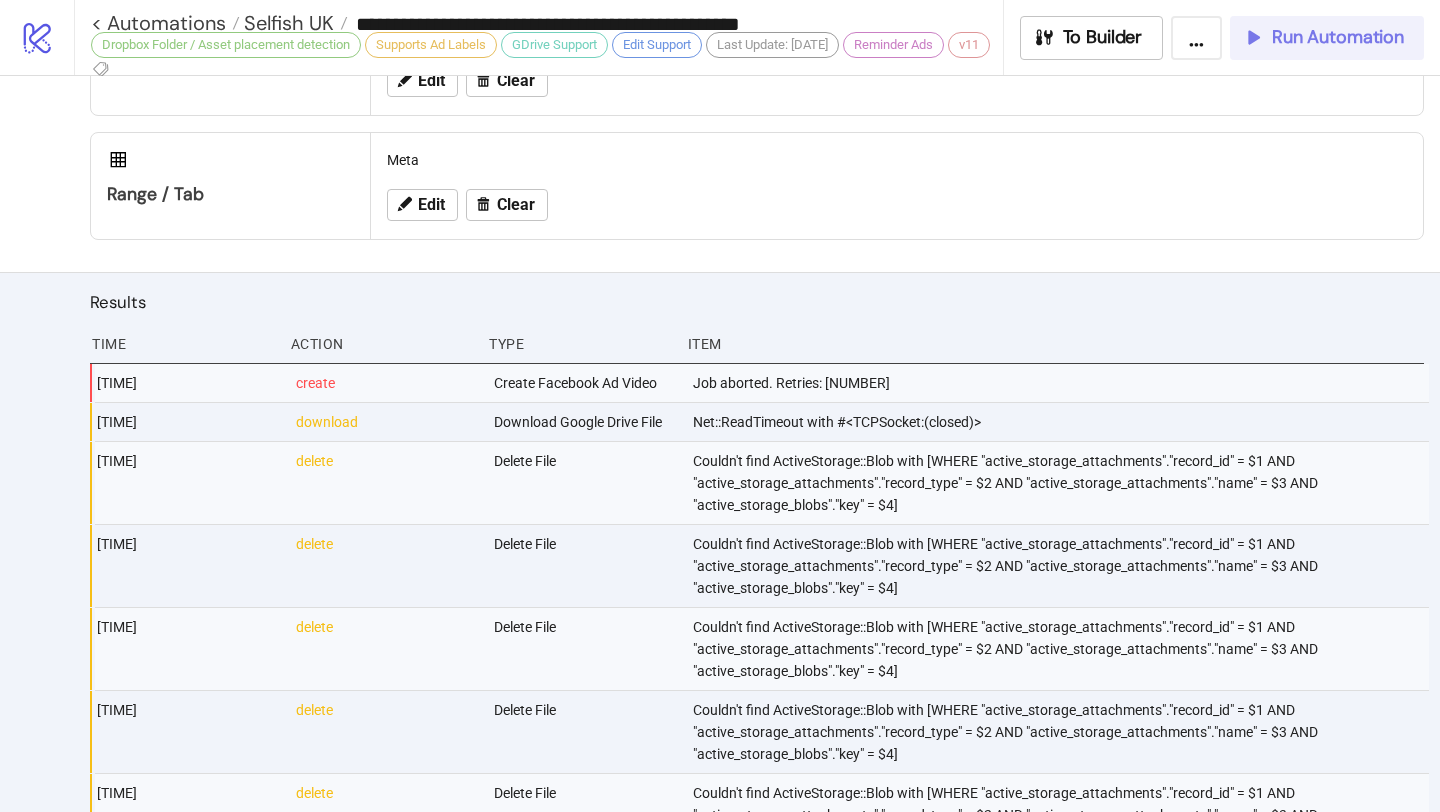 click on "Run Automation" at bounding box center [1338, 37] 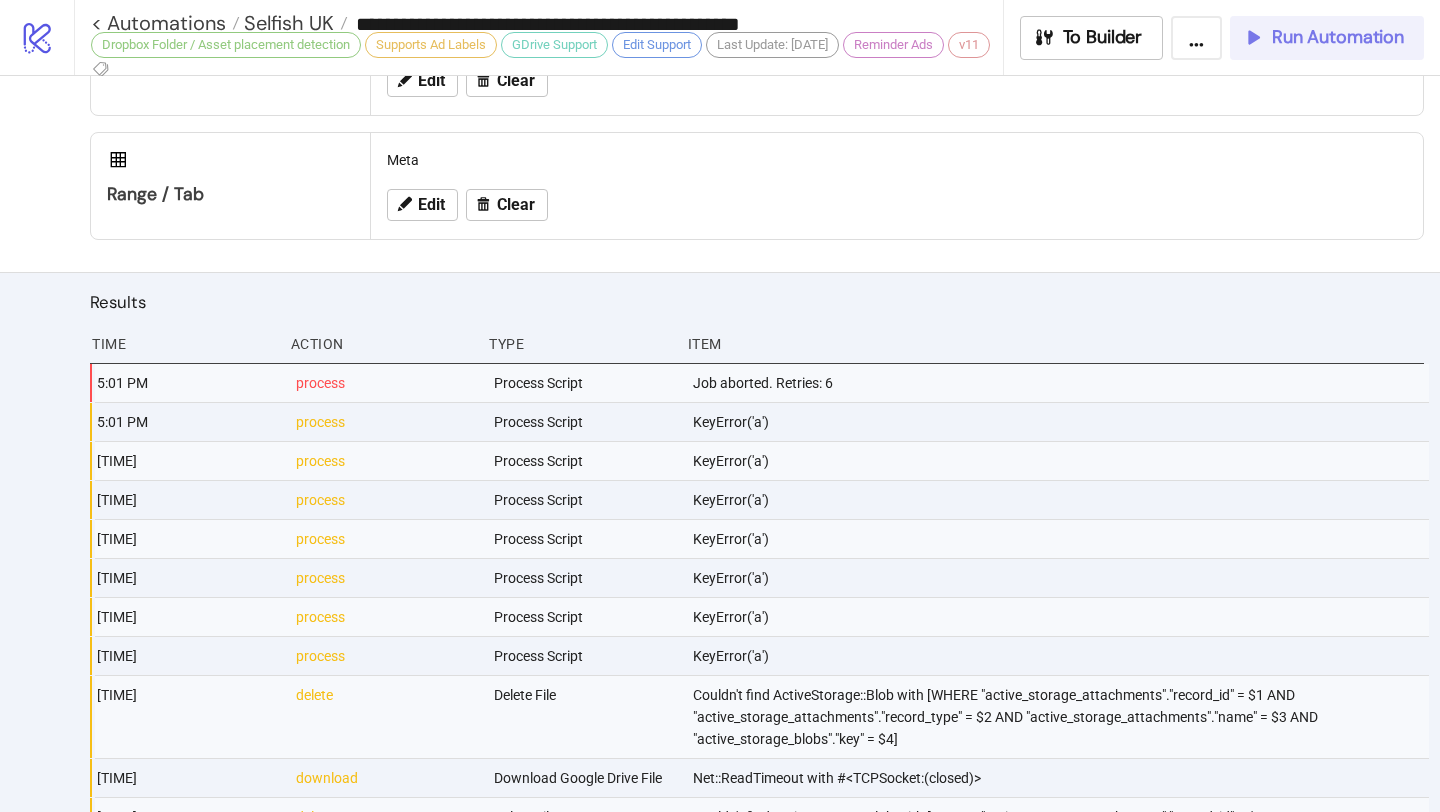 click at bounding box center [1253, 37] 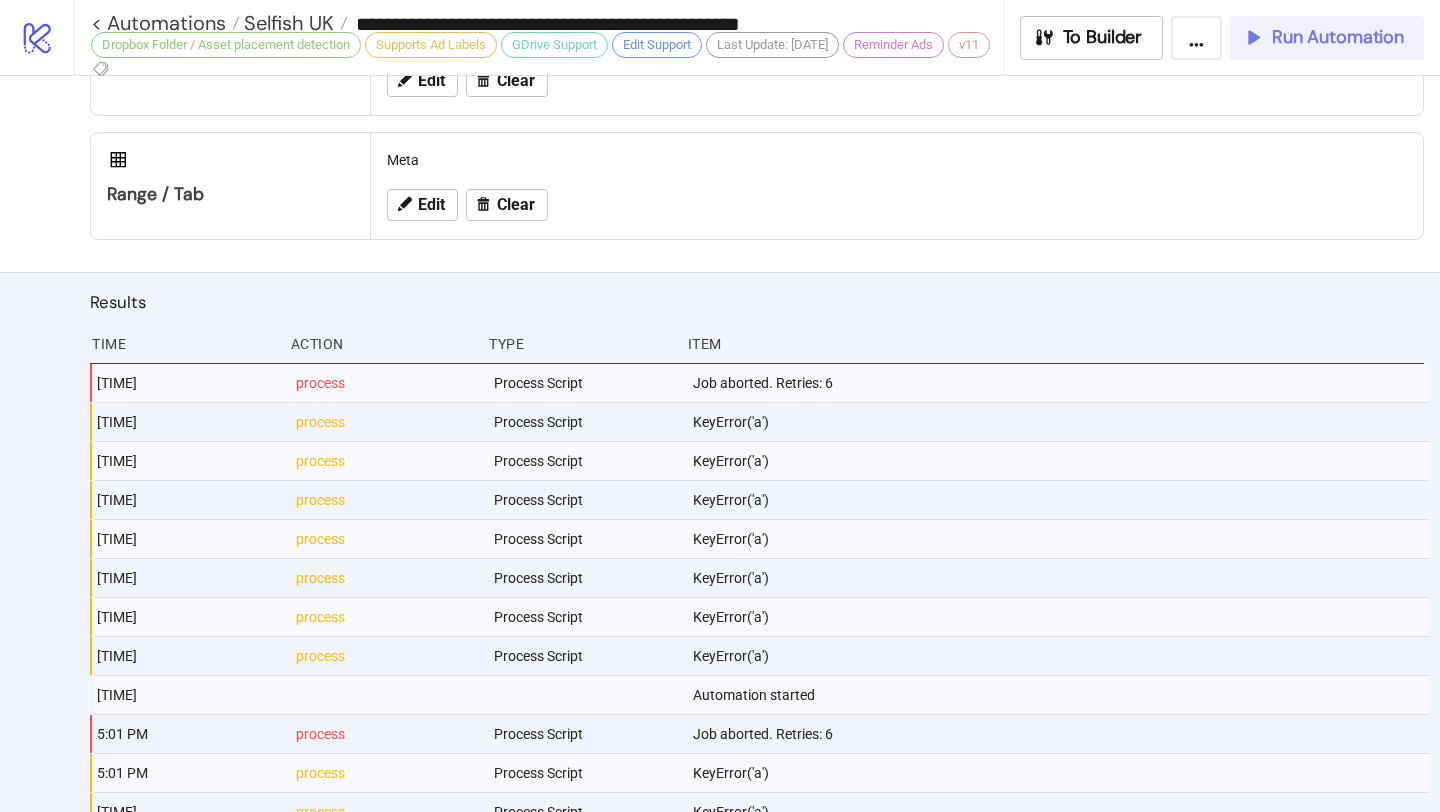 click on "Run Automation" at bounding box center (1338, 37) 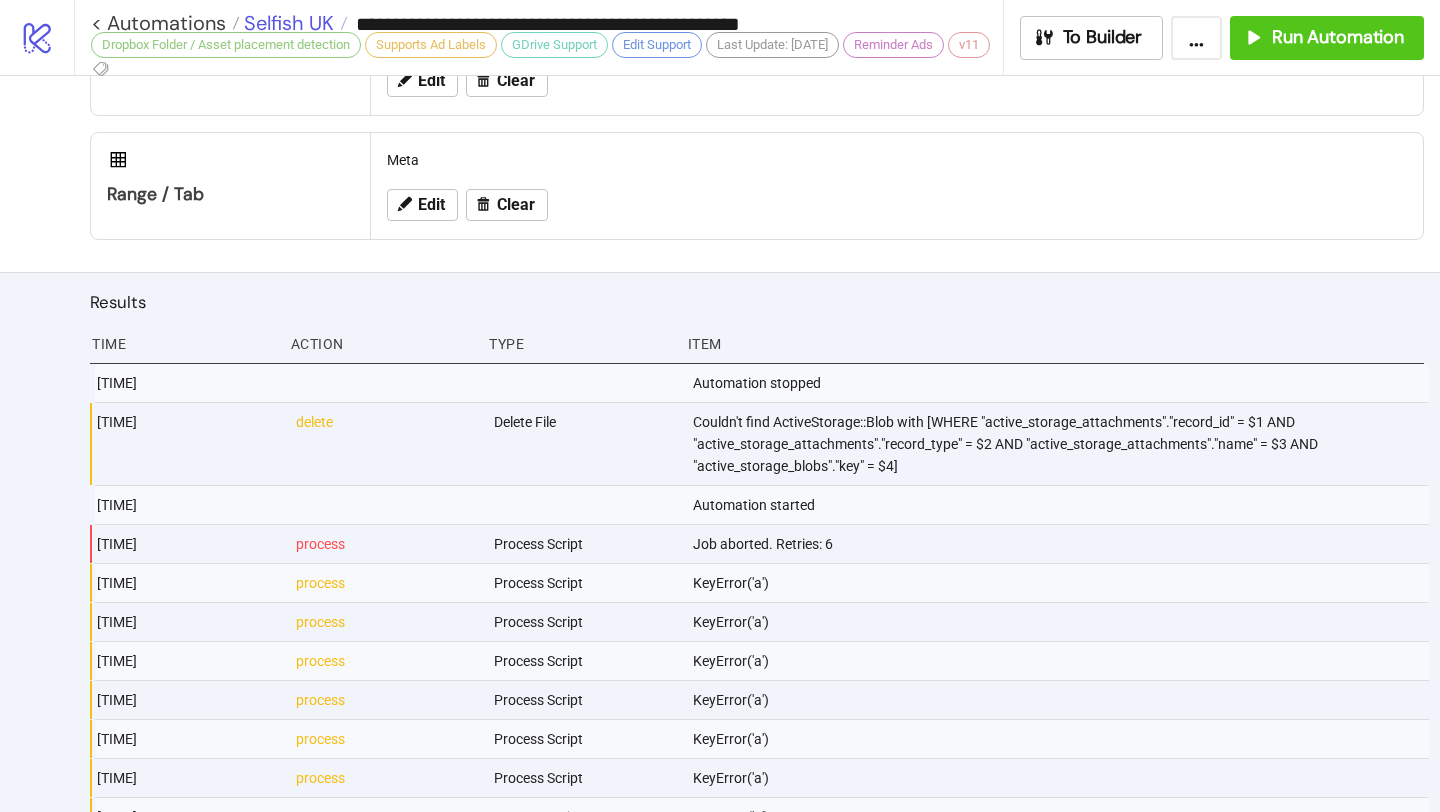 click on "Selfish UK" at bounding box center [286, 23] 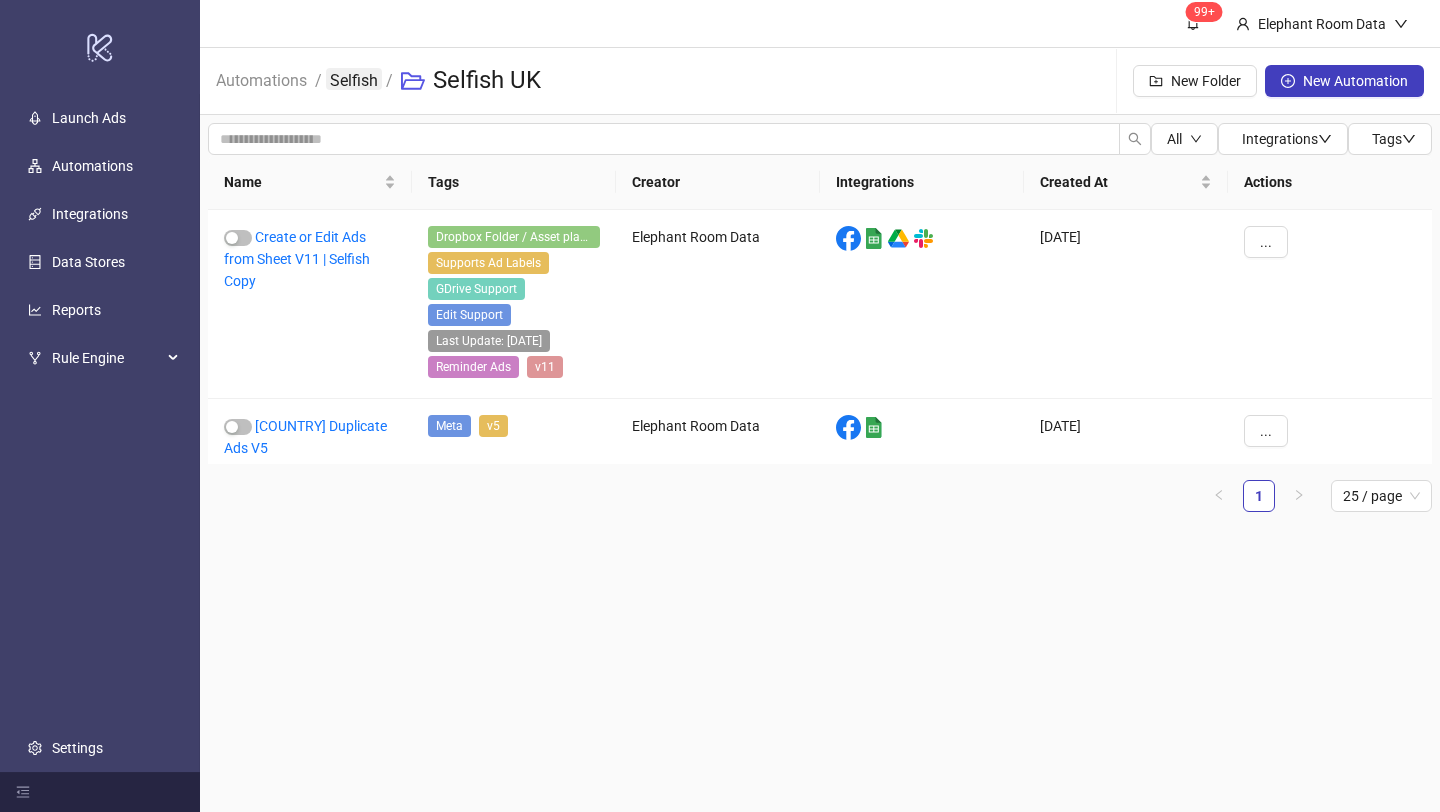 click on "Selfish" at bounding box center (354, 79) 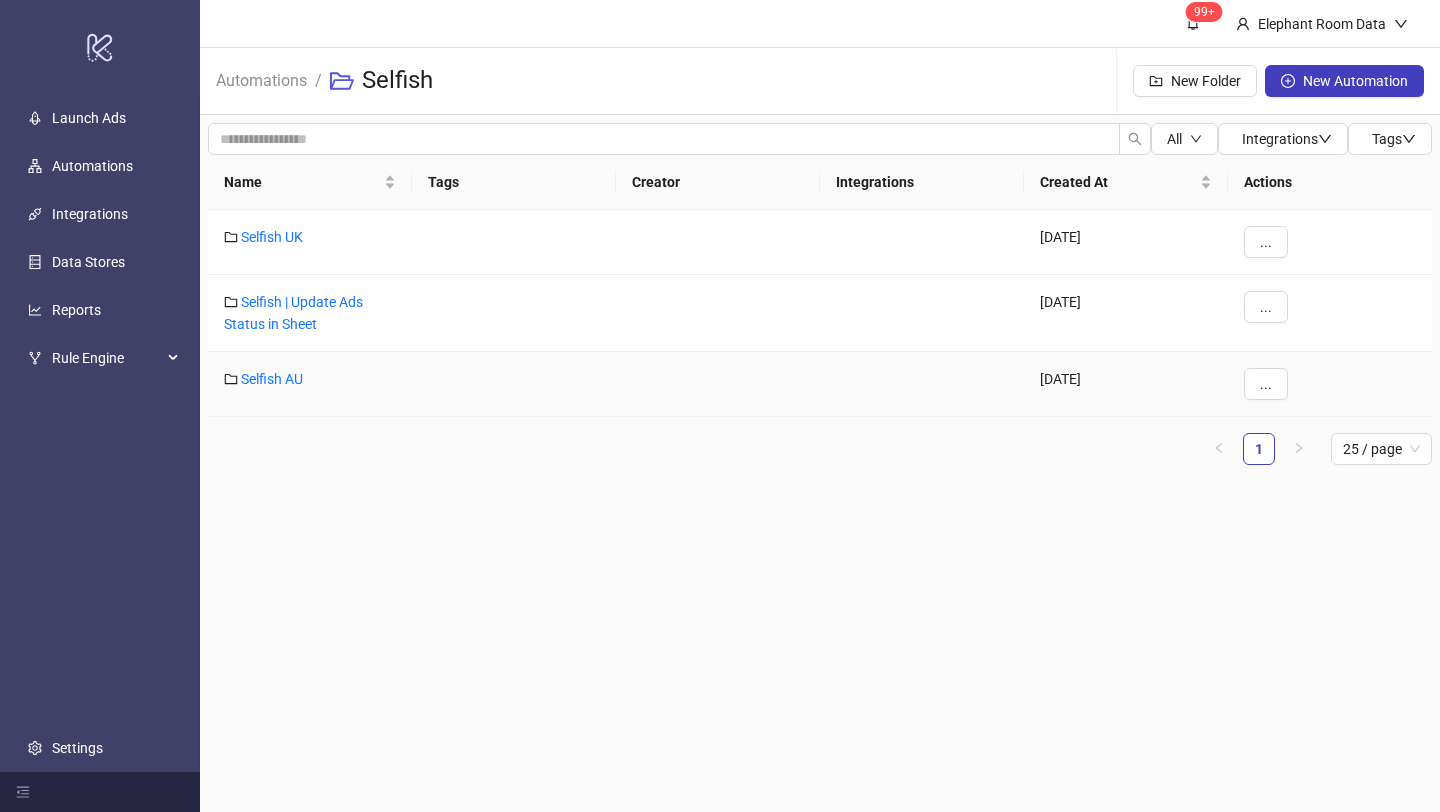 click on "Selfish AU" at bounding box center (310, 384) 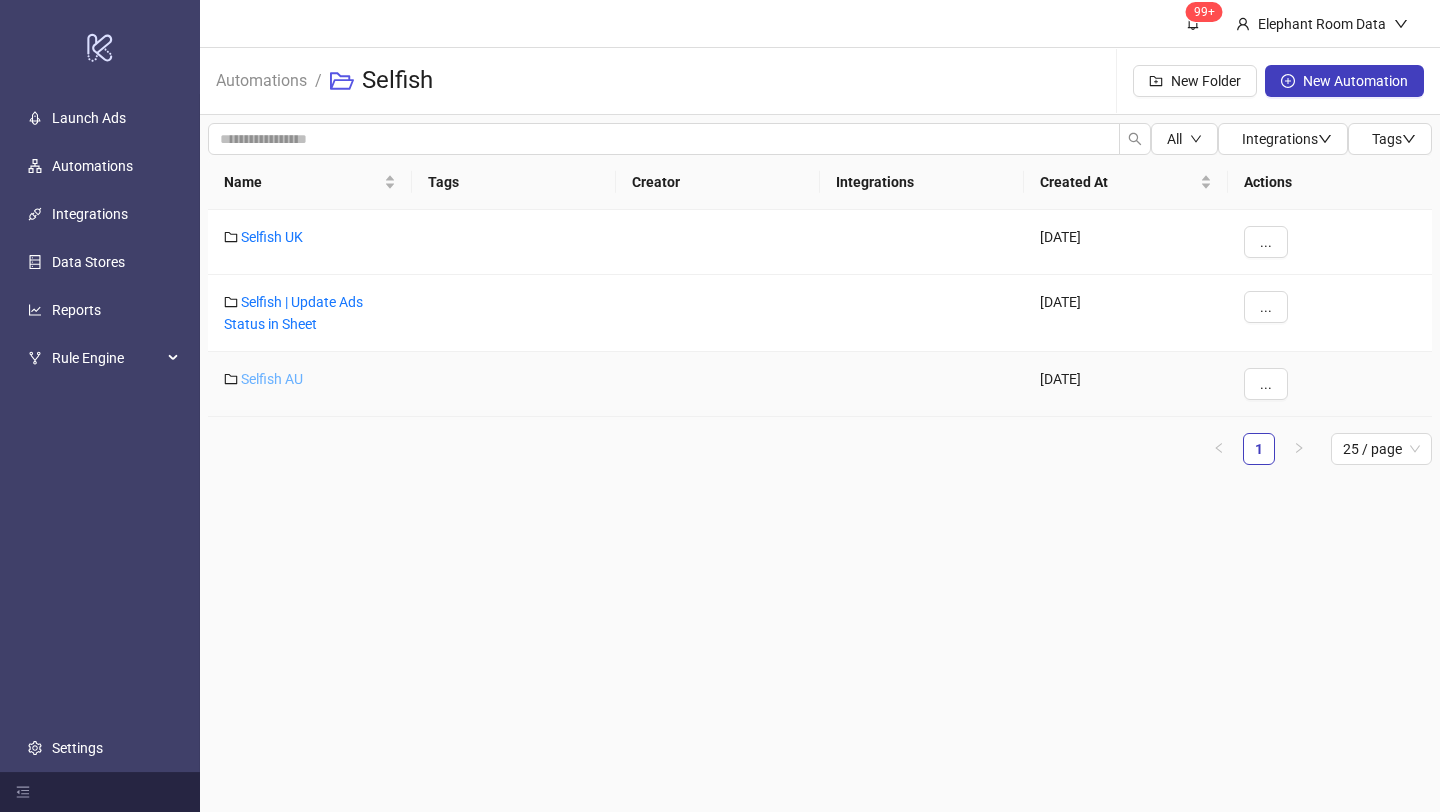 click on "Selfish AU" at bounding box center [272, 379] 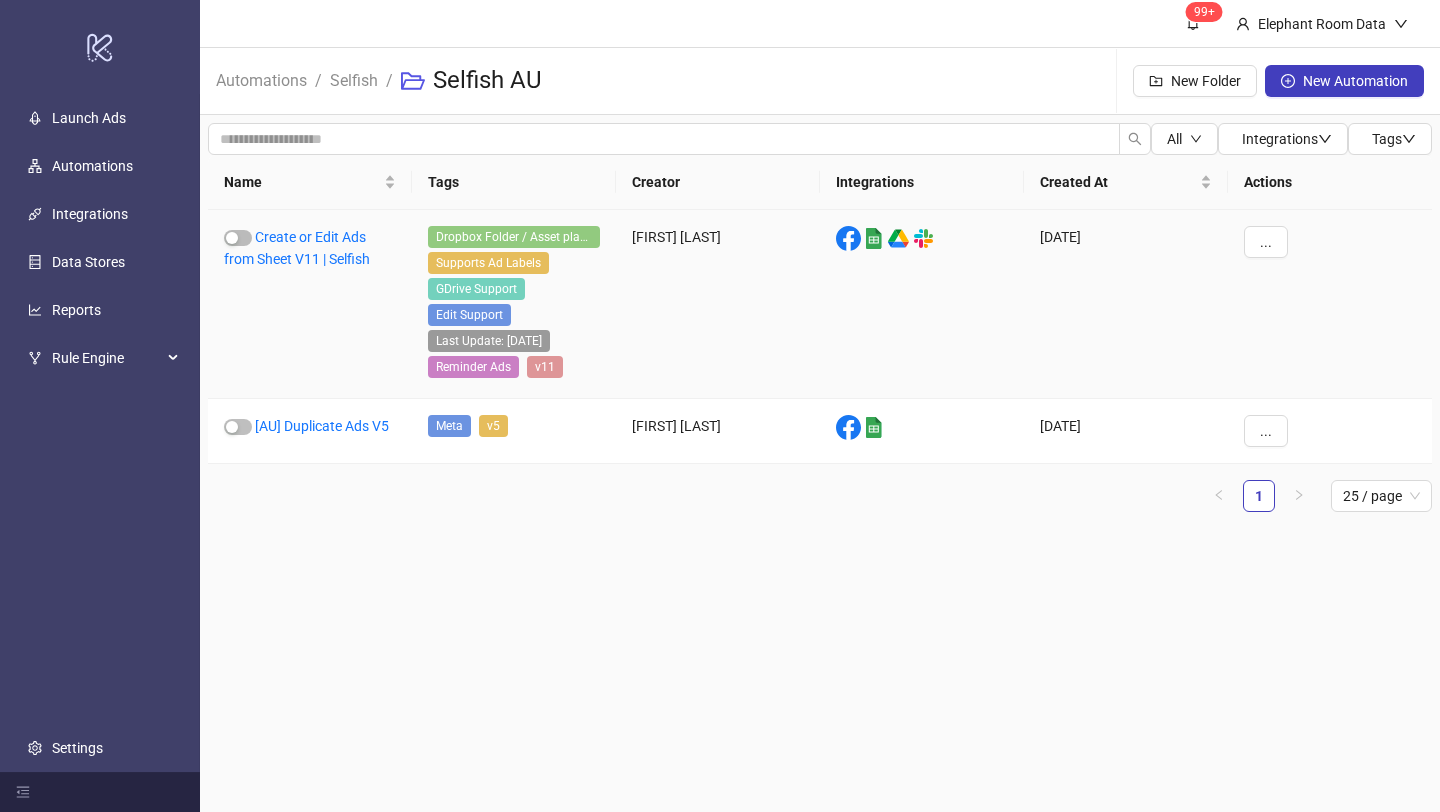 click on "Create or Edit Ads from Sheet V11 | Selfish" at bounding box center (310, 304) 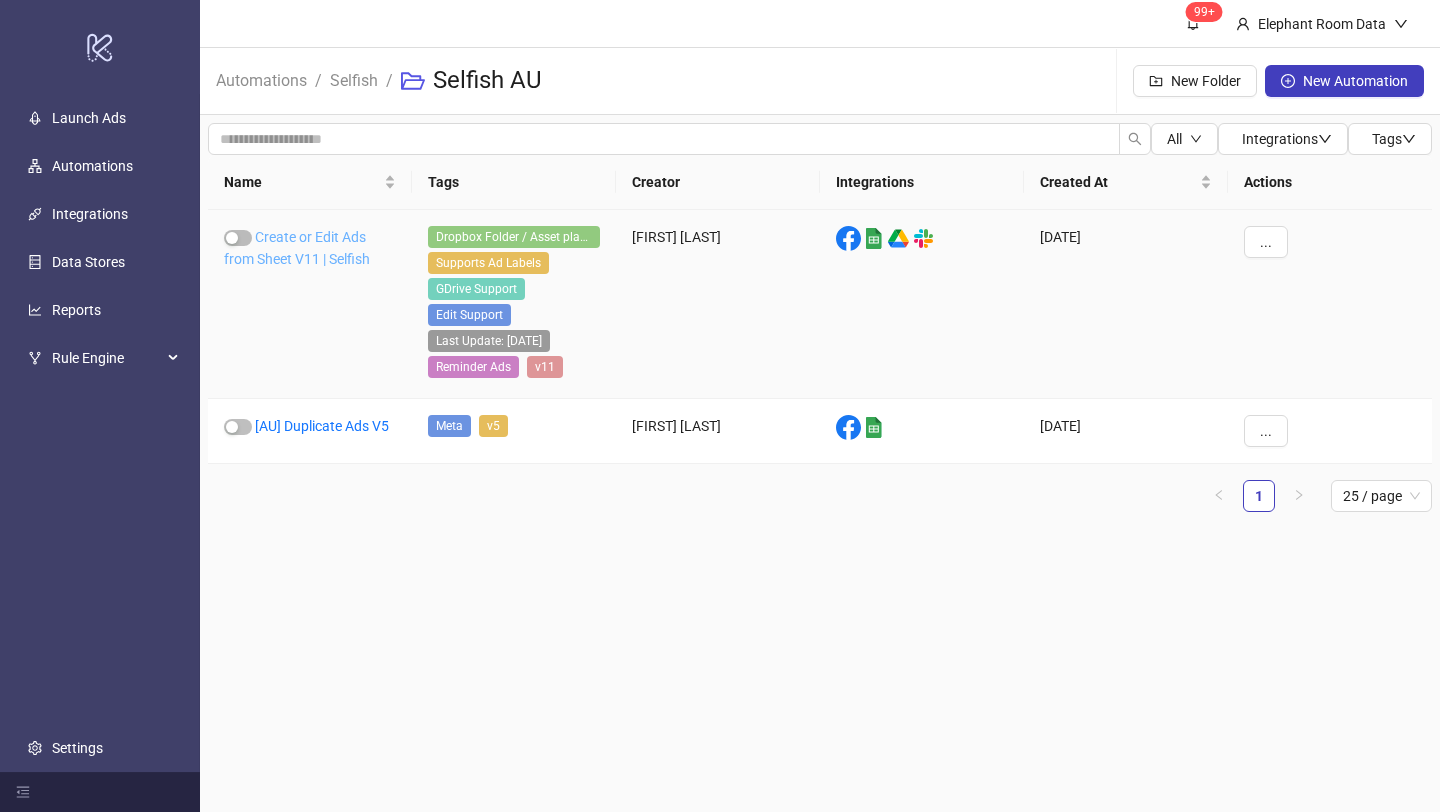 click on "Create or Edit Ads from Sheet V11 | Selfish" at bounding box center [297, 248] 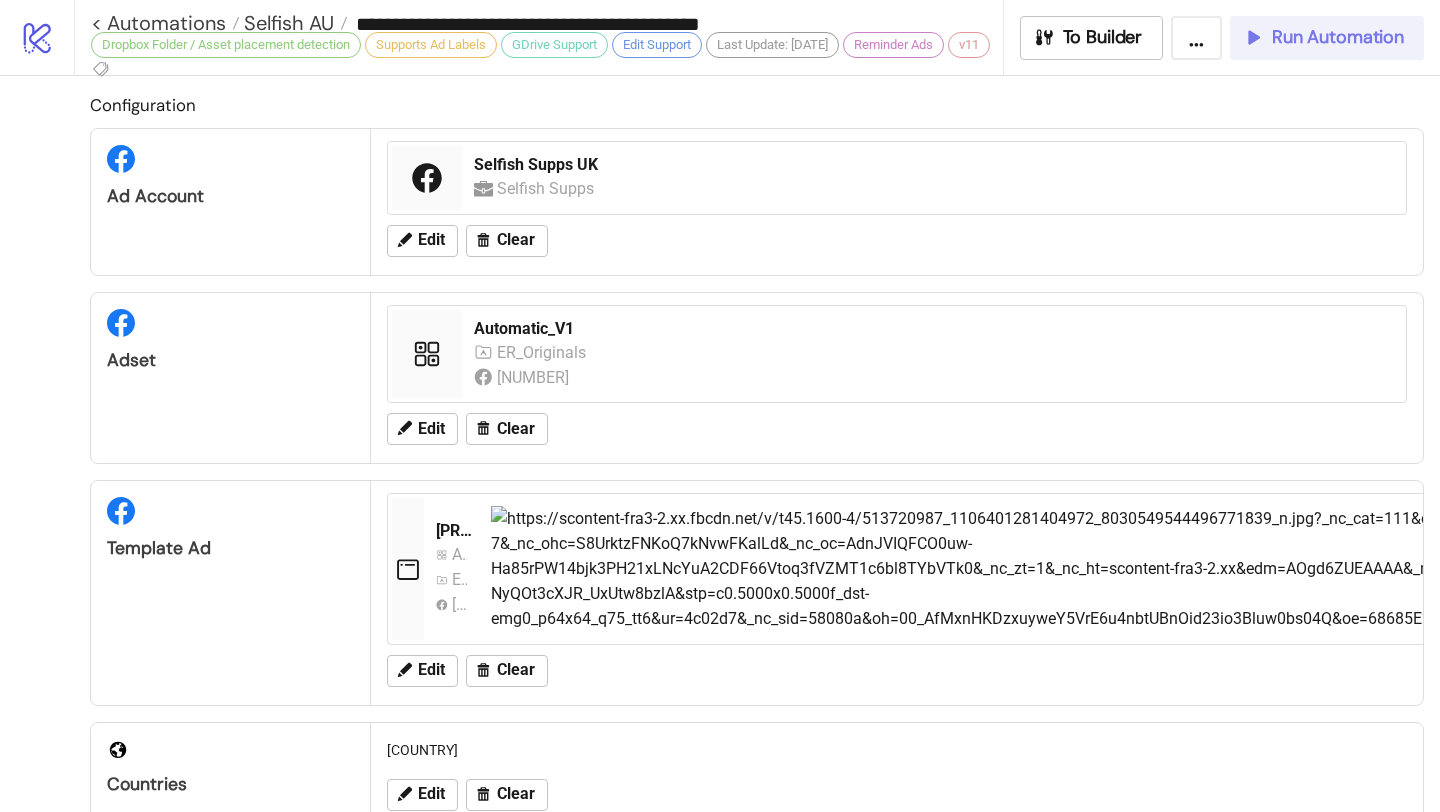 click on "Run Automation" at bounding box center [1338, 37] 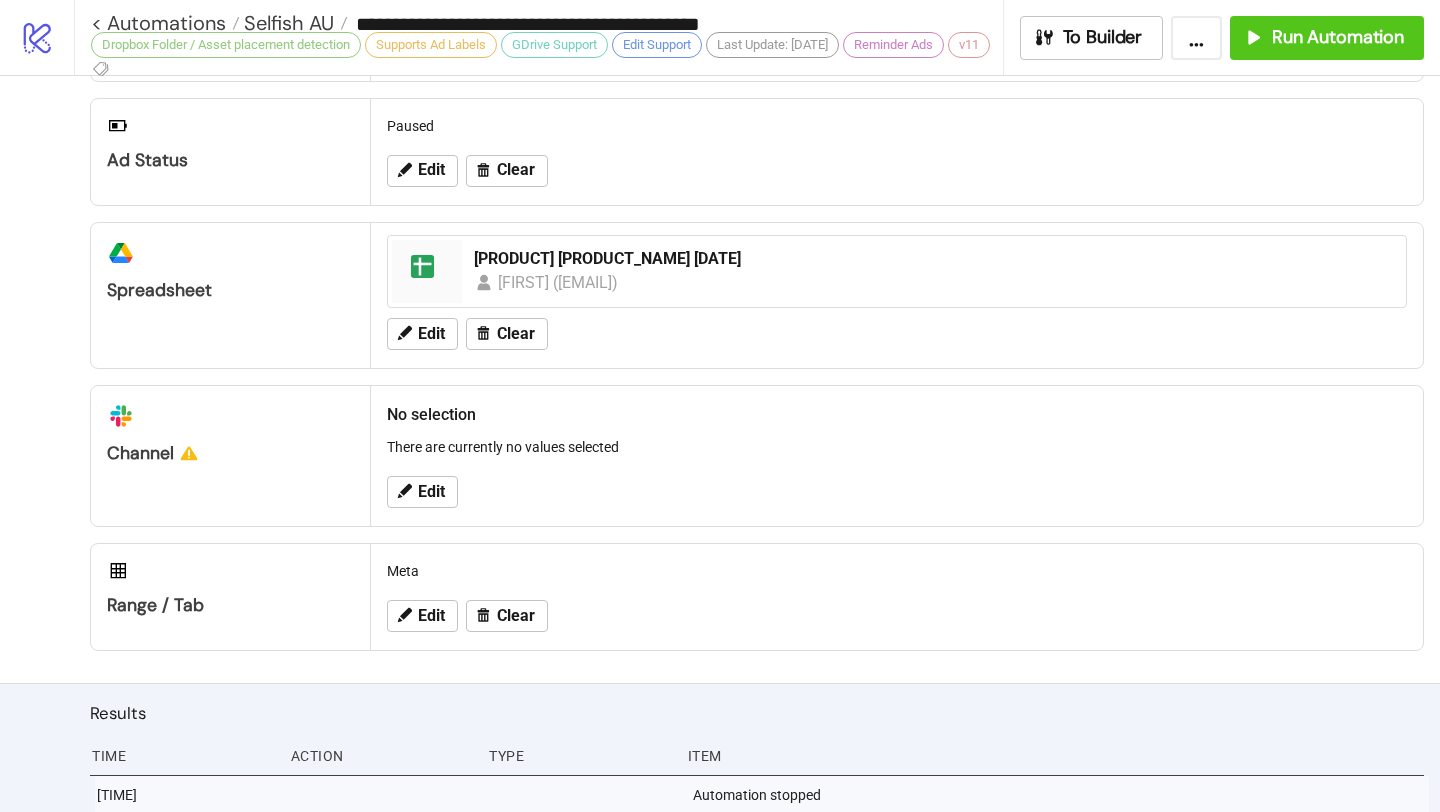 scroll, scrollTop: 1151, scrollLeft: 0, axis: vertical 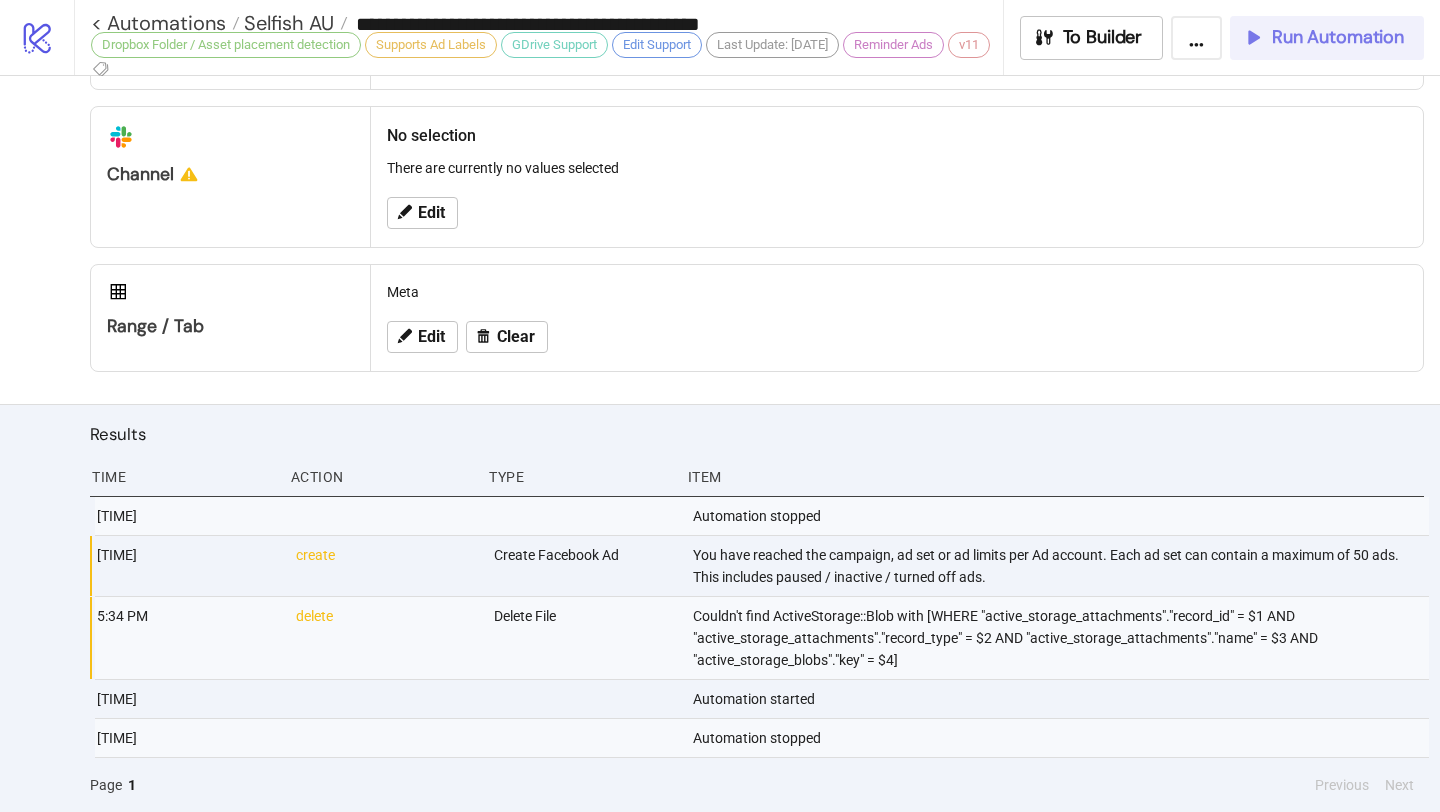 click on "Run Automation" at bounding box center (1338, 37) 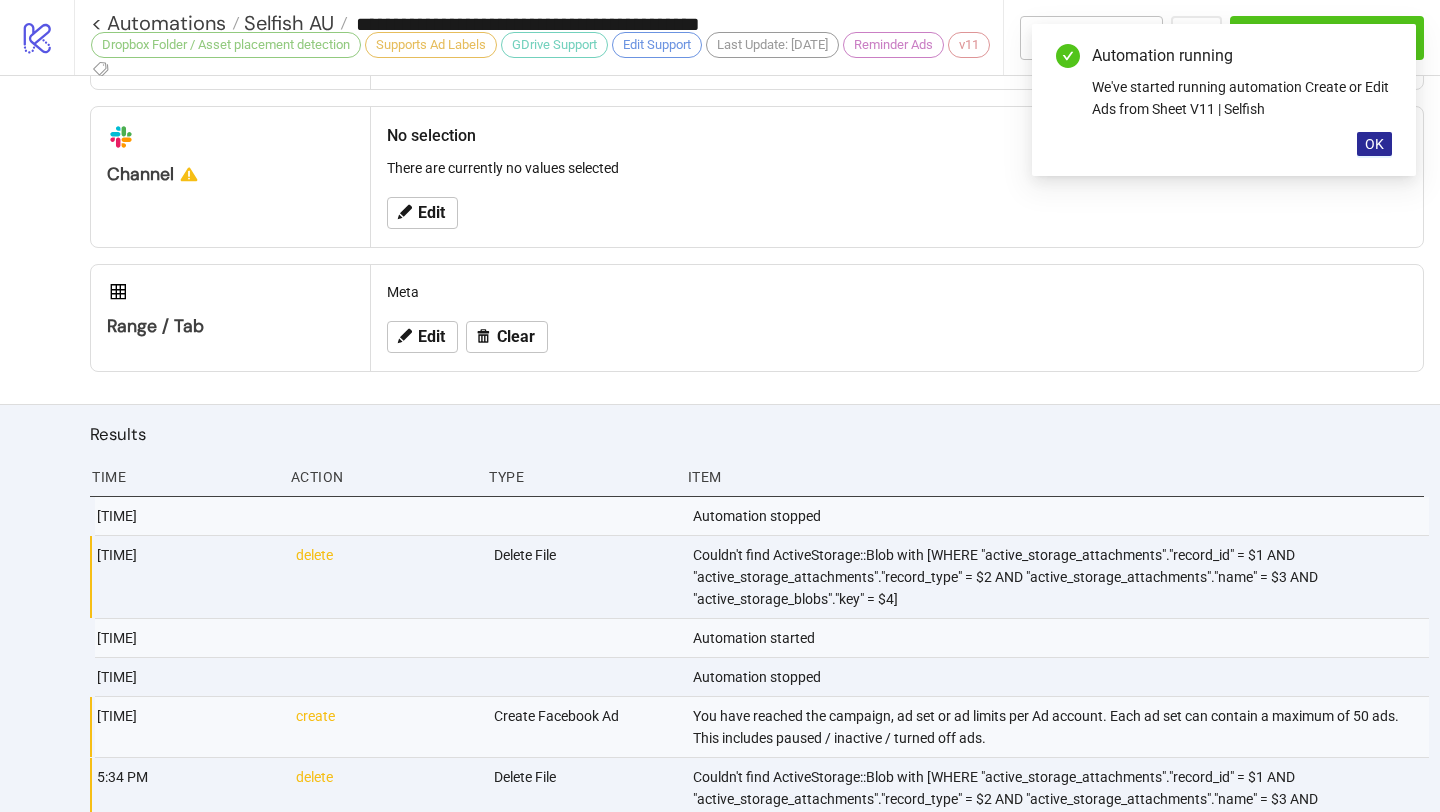 click on "OK" at bounding box center (1374, 144) 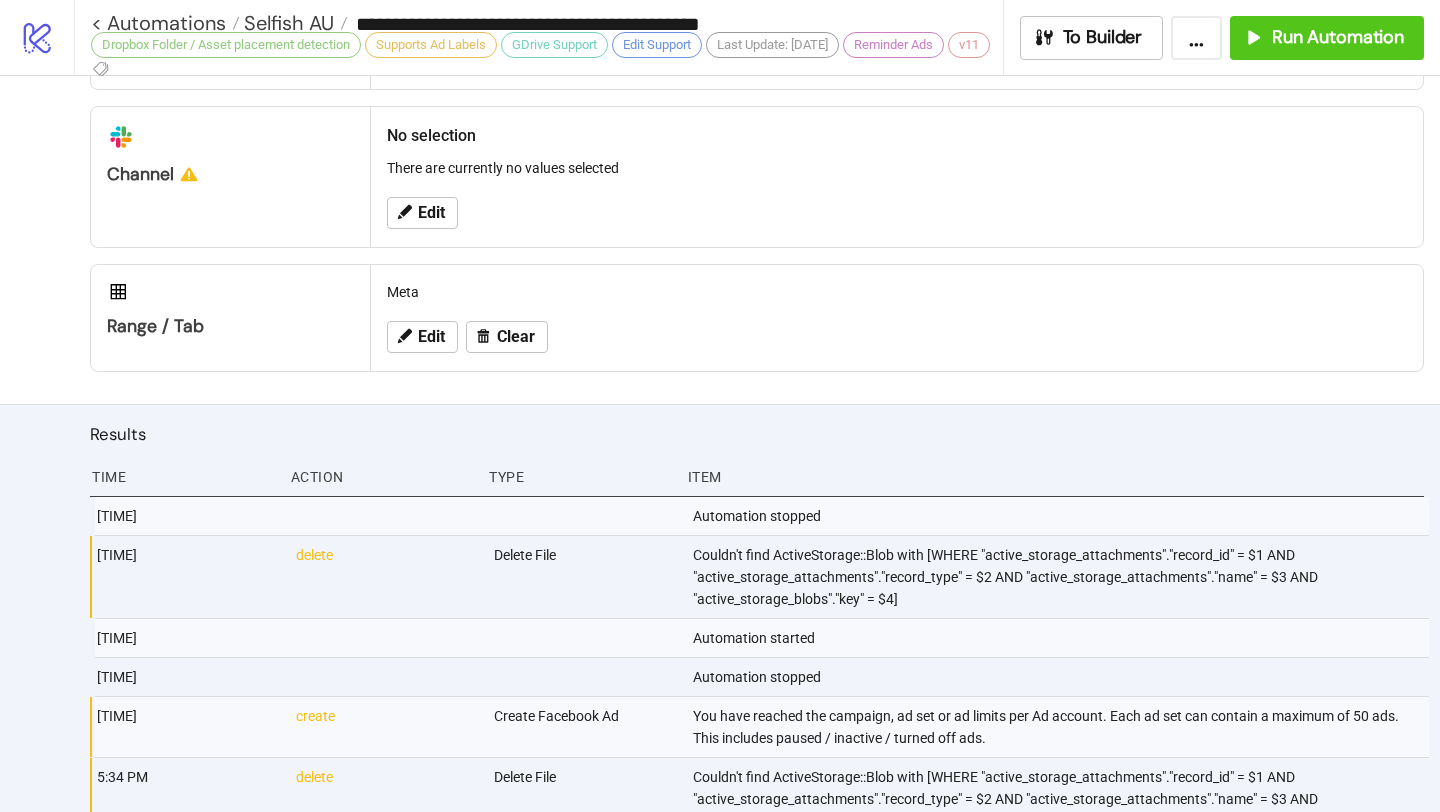 scroll, scrollTop: 1312, scrollLeft: 0, axis: vertical 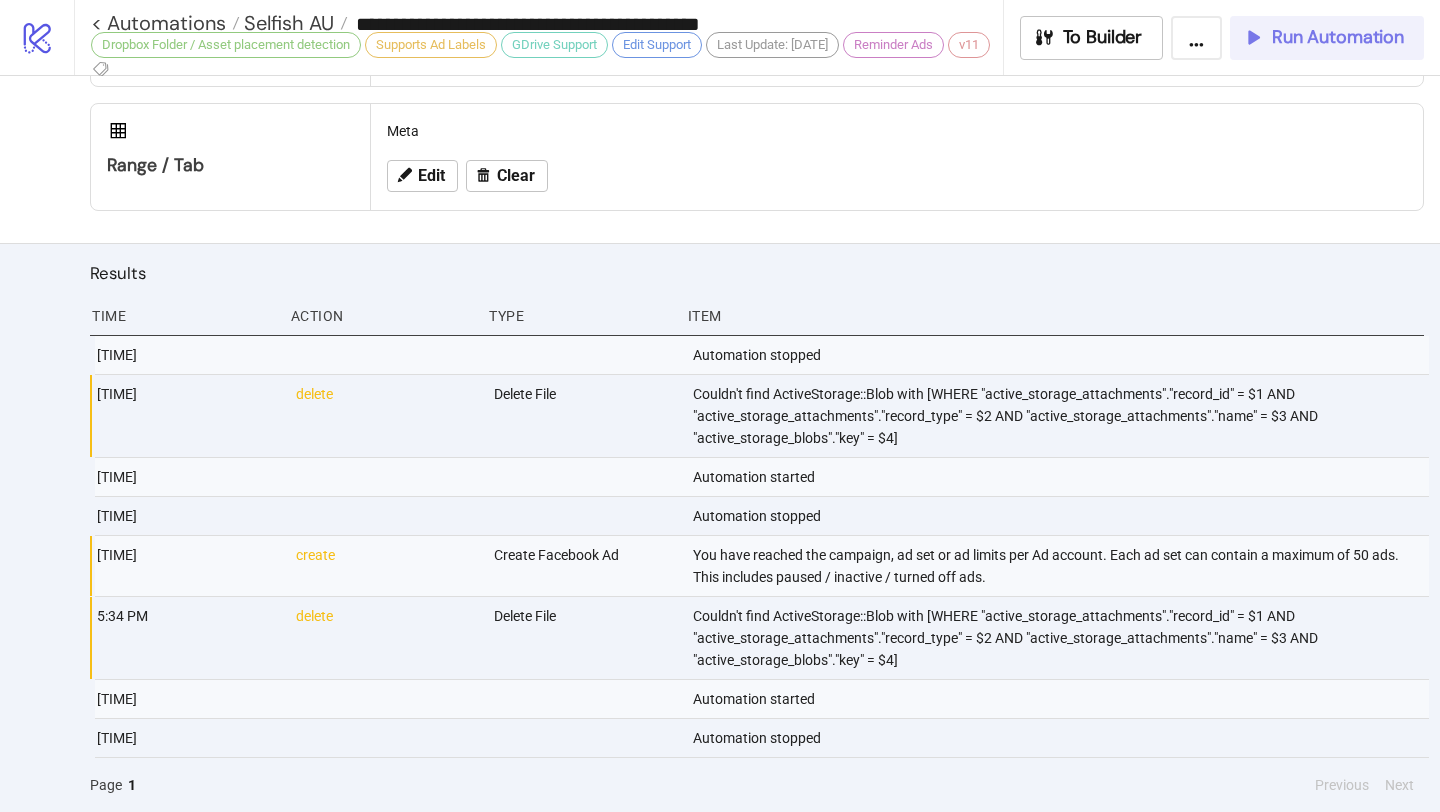 click on "Run Automation" at bounding box center [1338, 37] 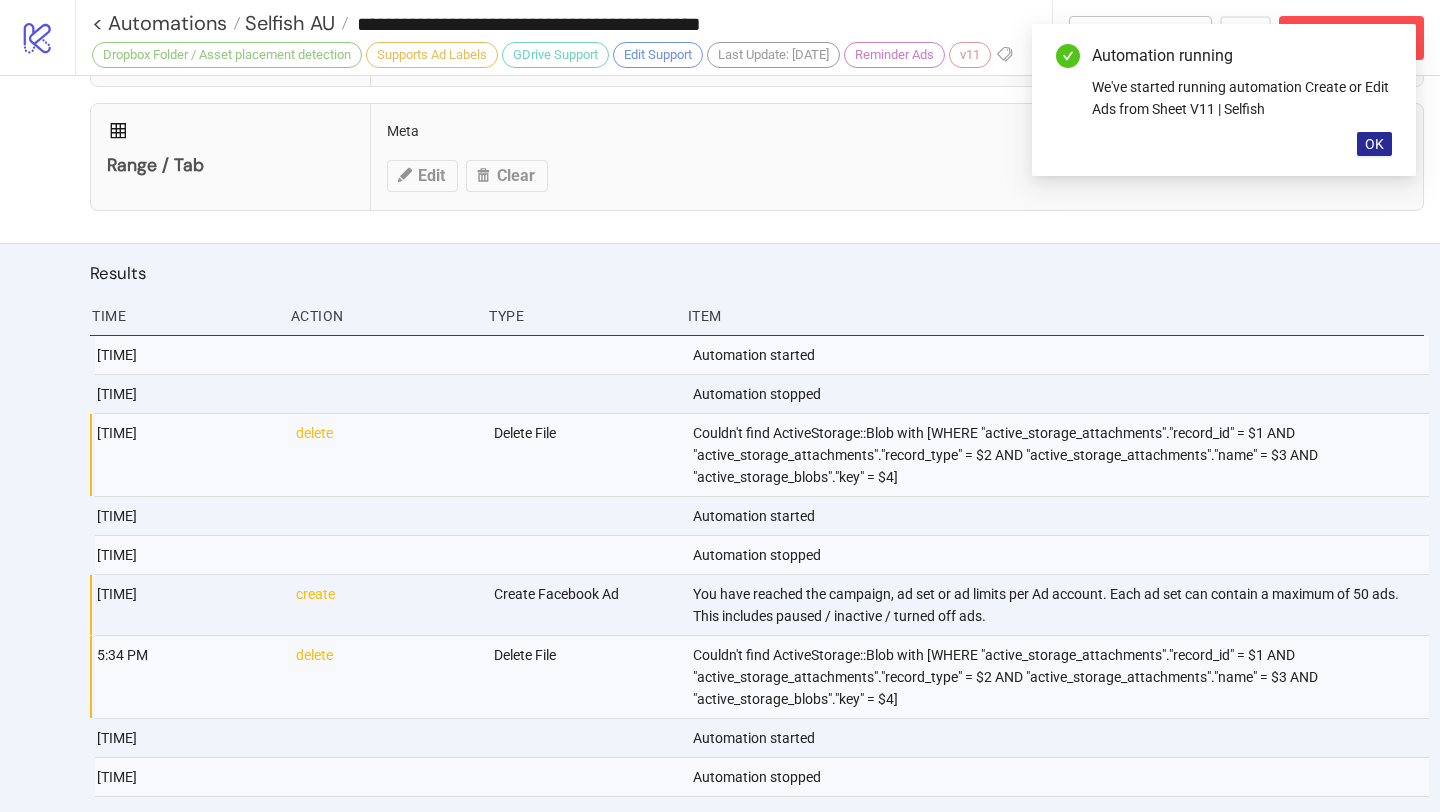 click on "OK" at bounding box center [1374, 144] 